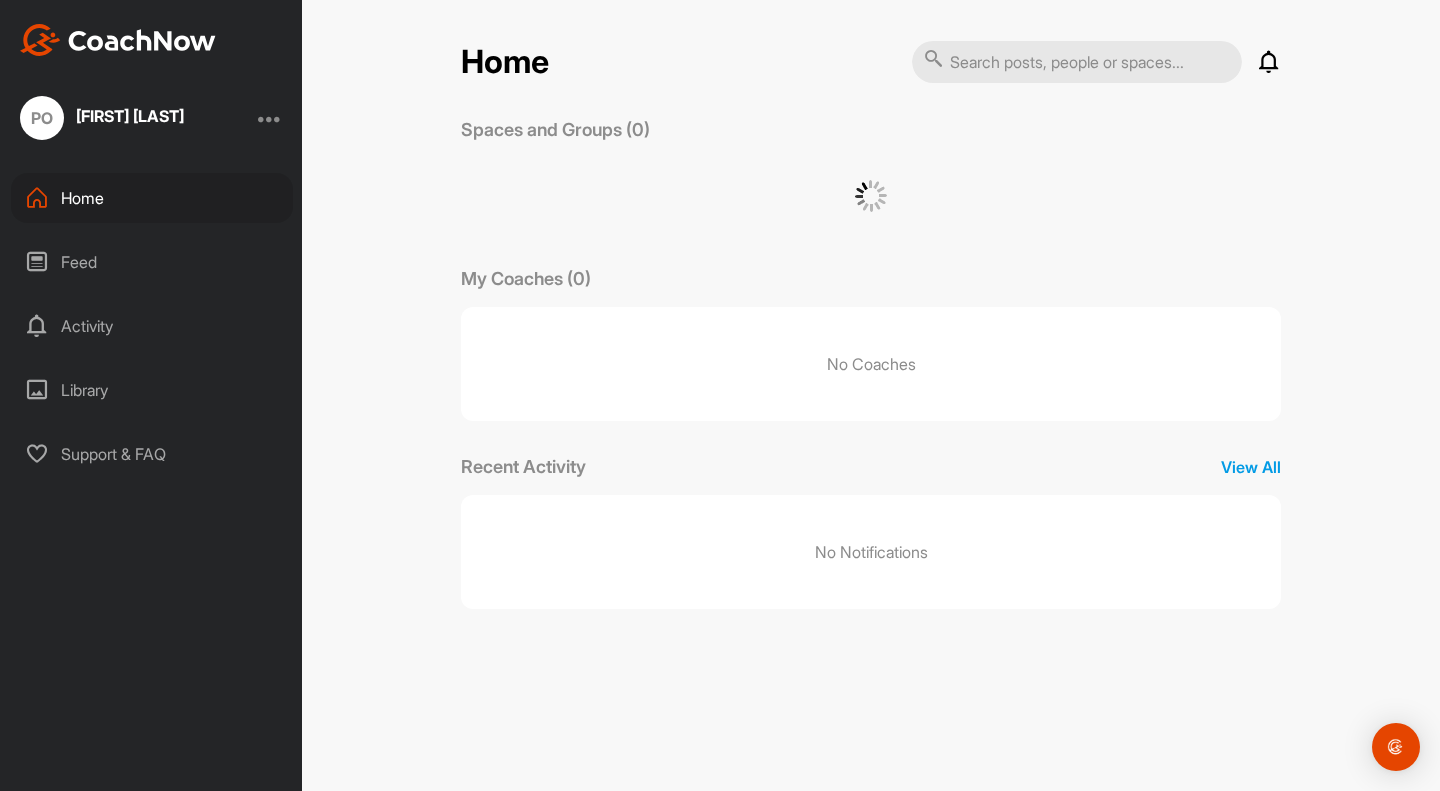 scroll, scrollTop: 0, scrollLeft: 0, axis: both 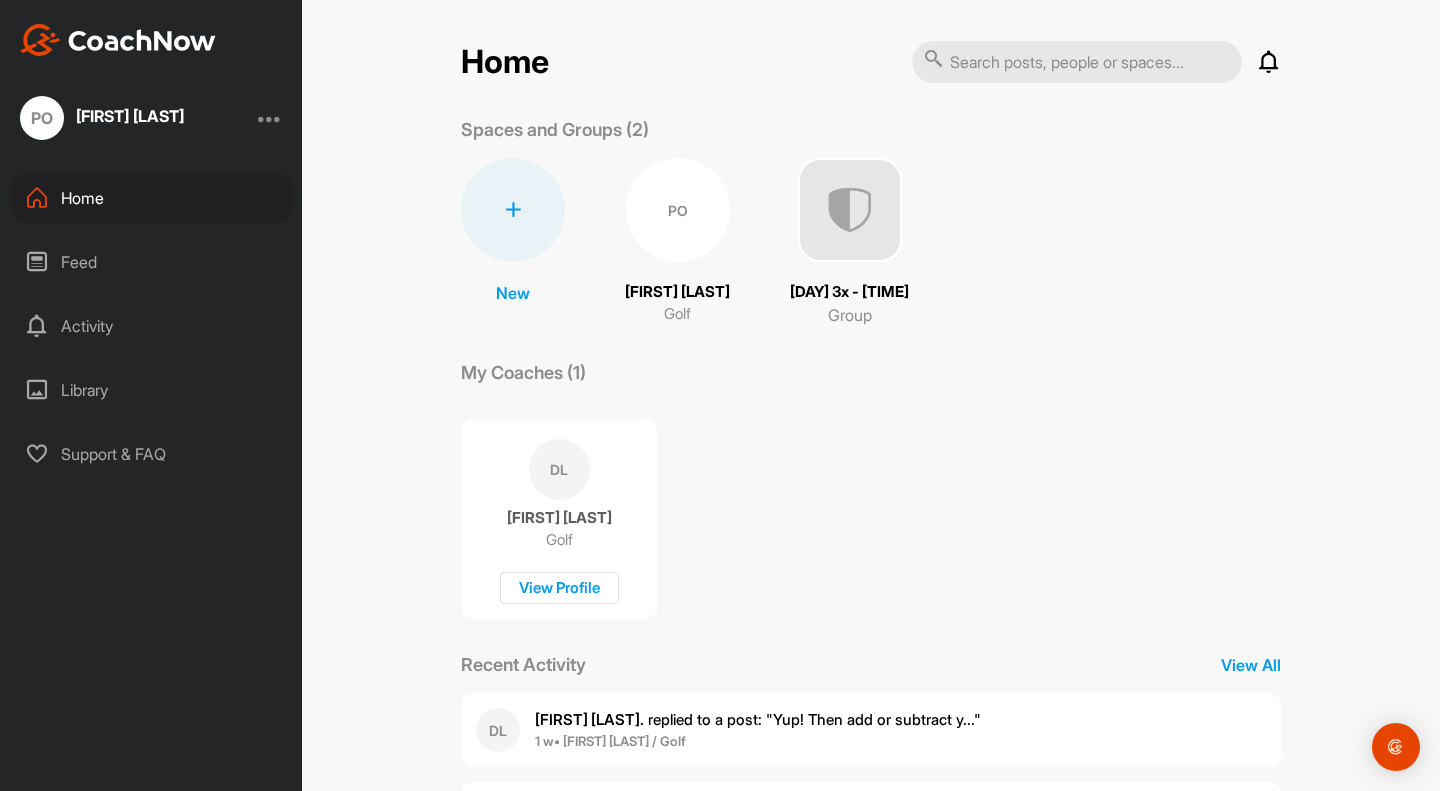 click at bounding box center [850, 210] 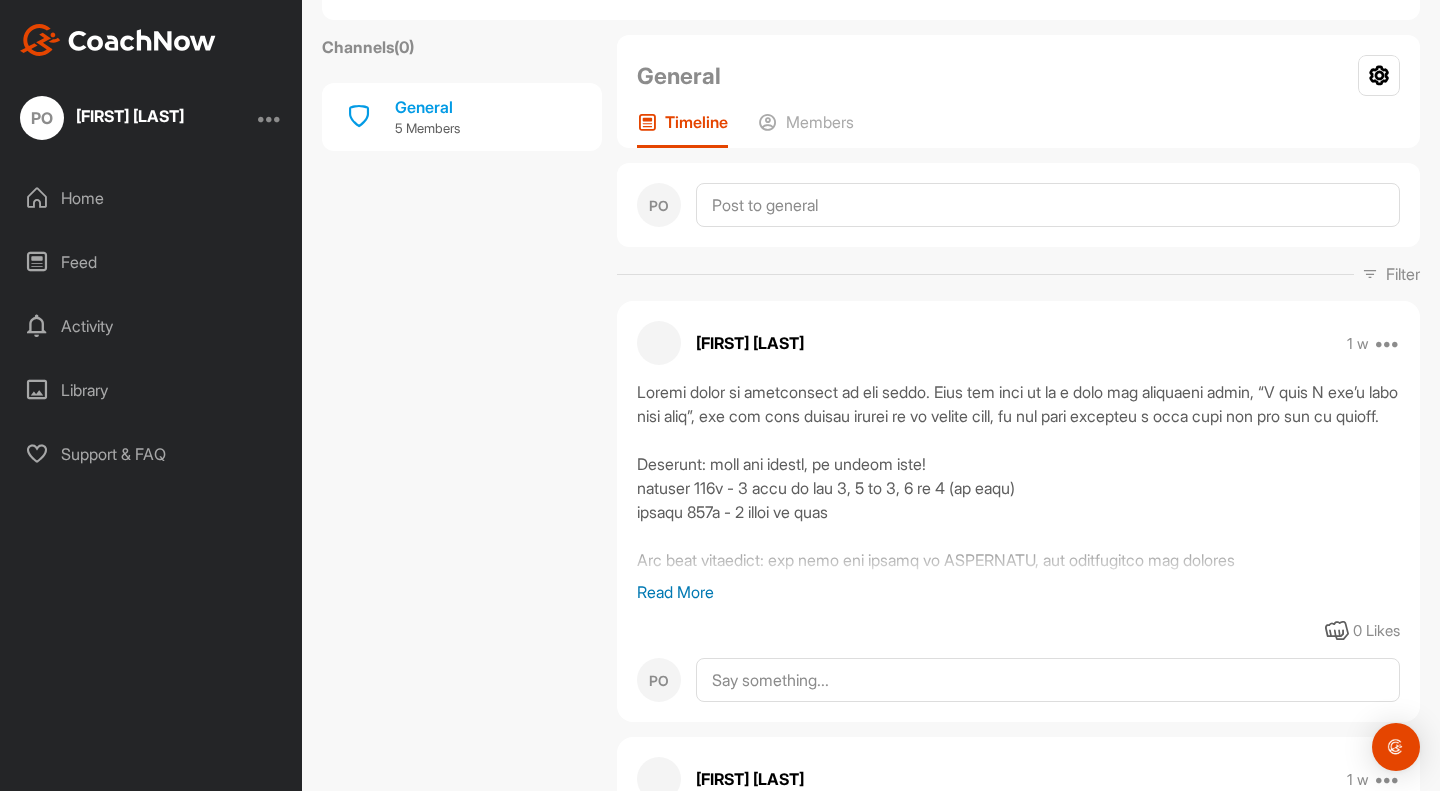 scroll, scrollTop: 135, scrollLeft: 0, axis: vertical 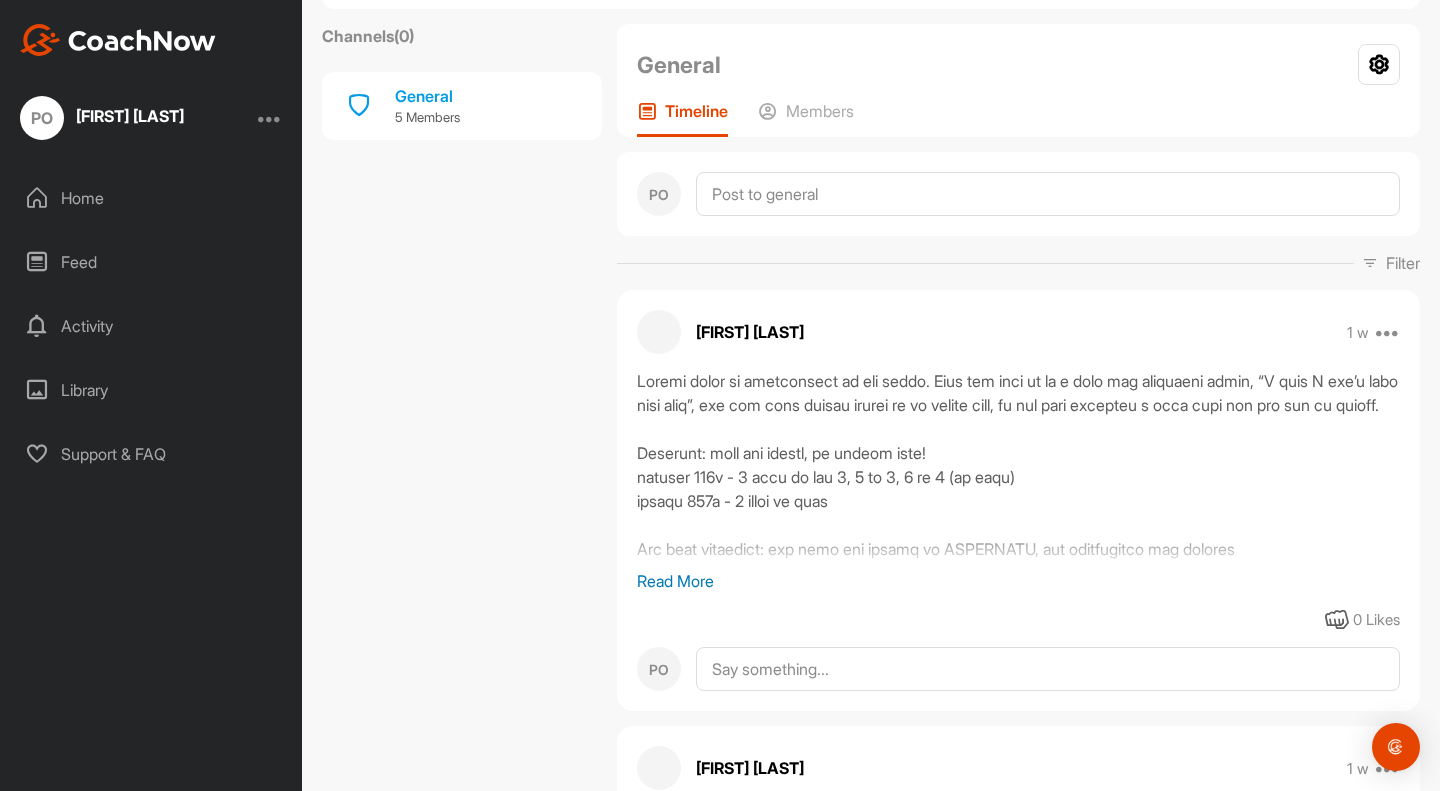 click on "Read More" at bounding box center (1018, 581) 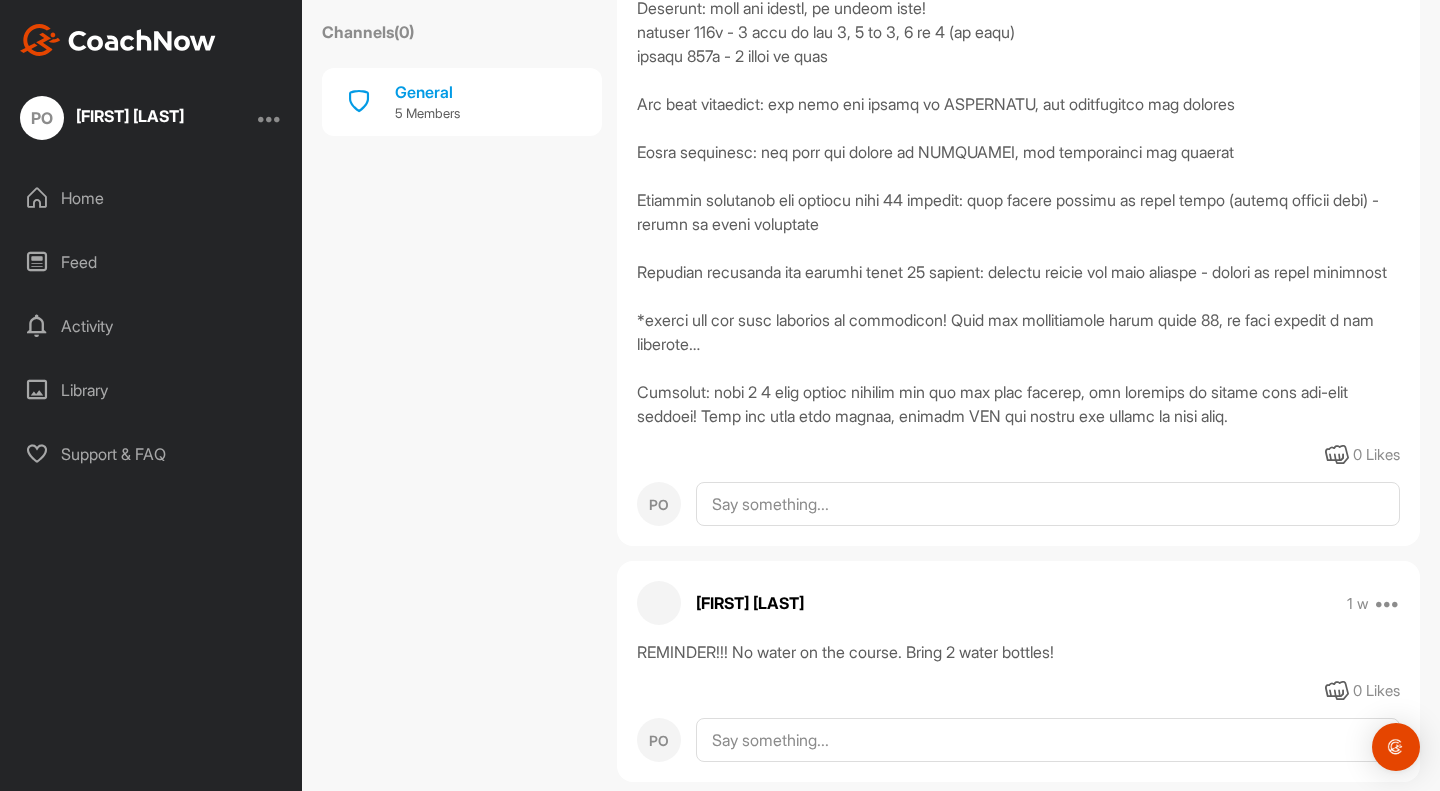 scroll, scrollTop: 581, scrollLeft: 0, axis: vertical 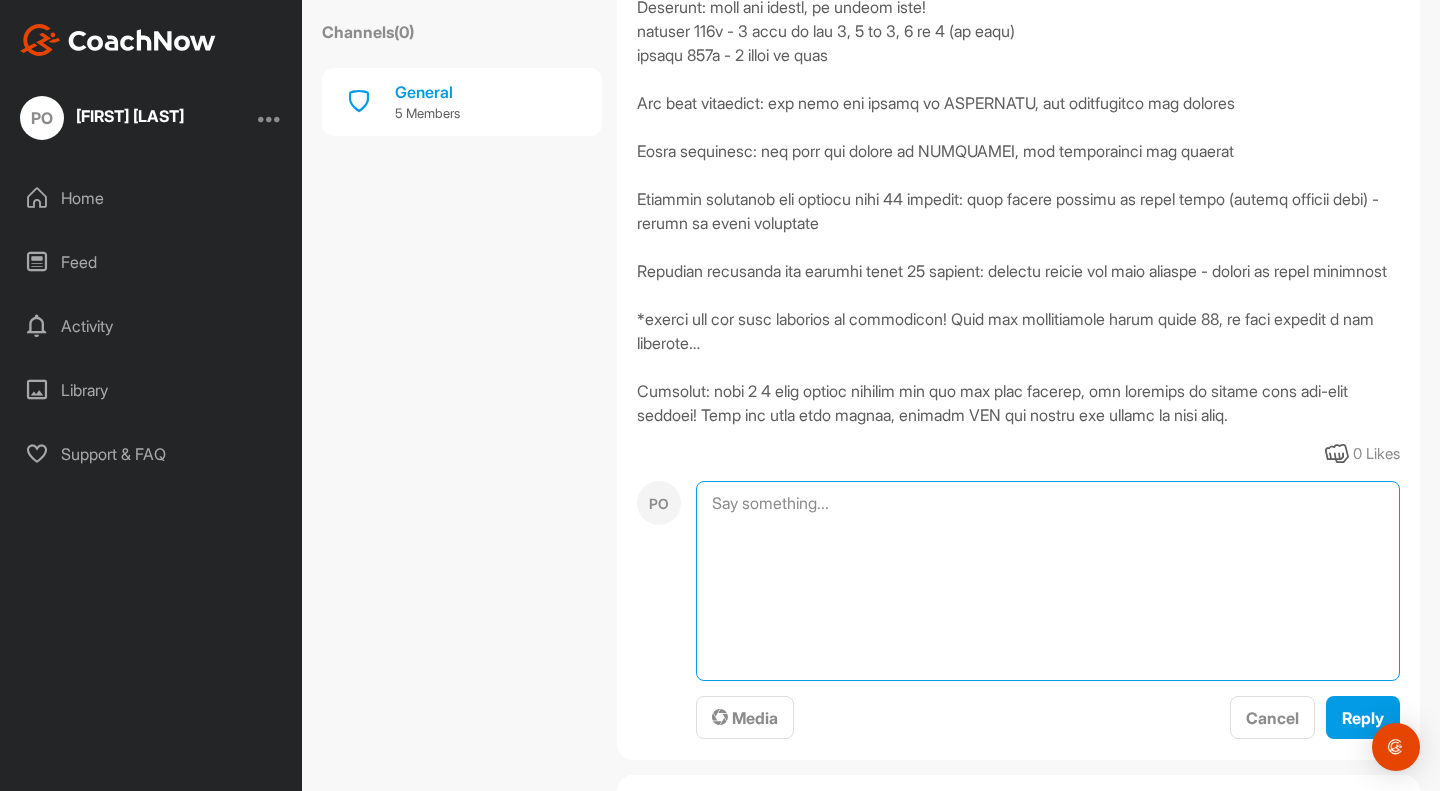 click at bounding box center (1048, 581) 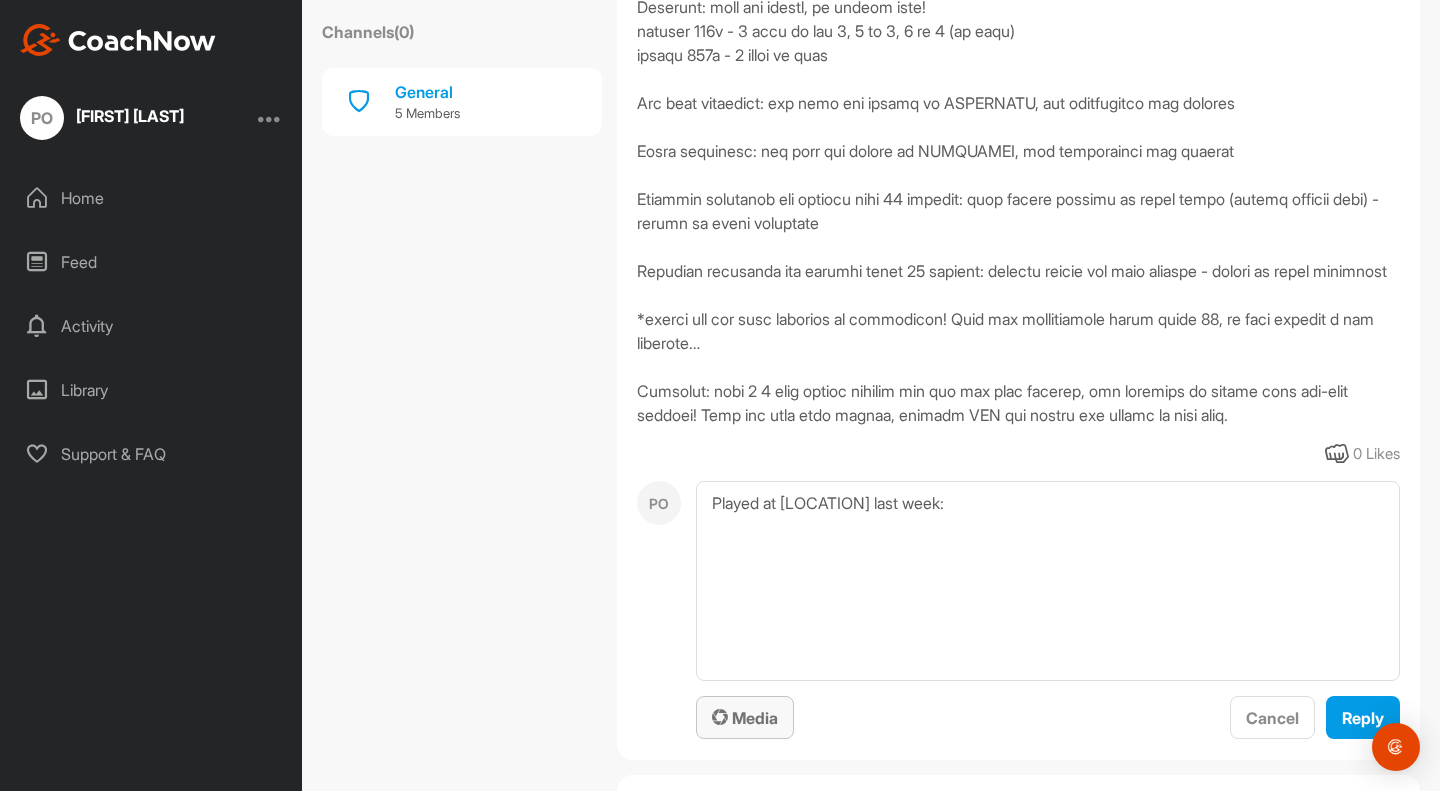 click on "Media" at bounding box center (745, 718) 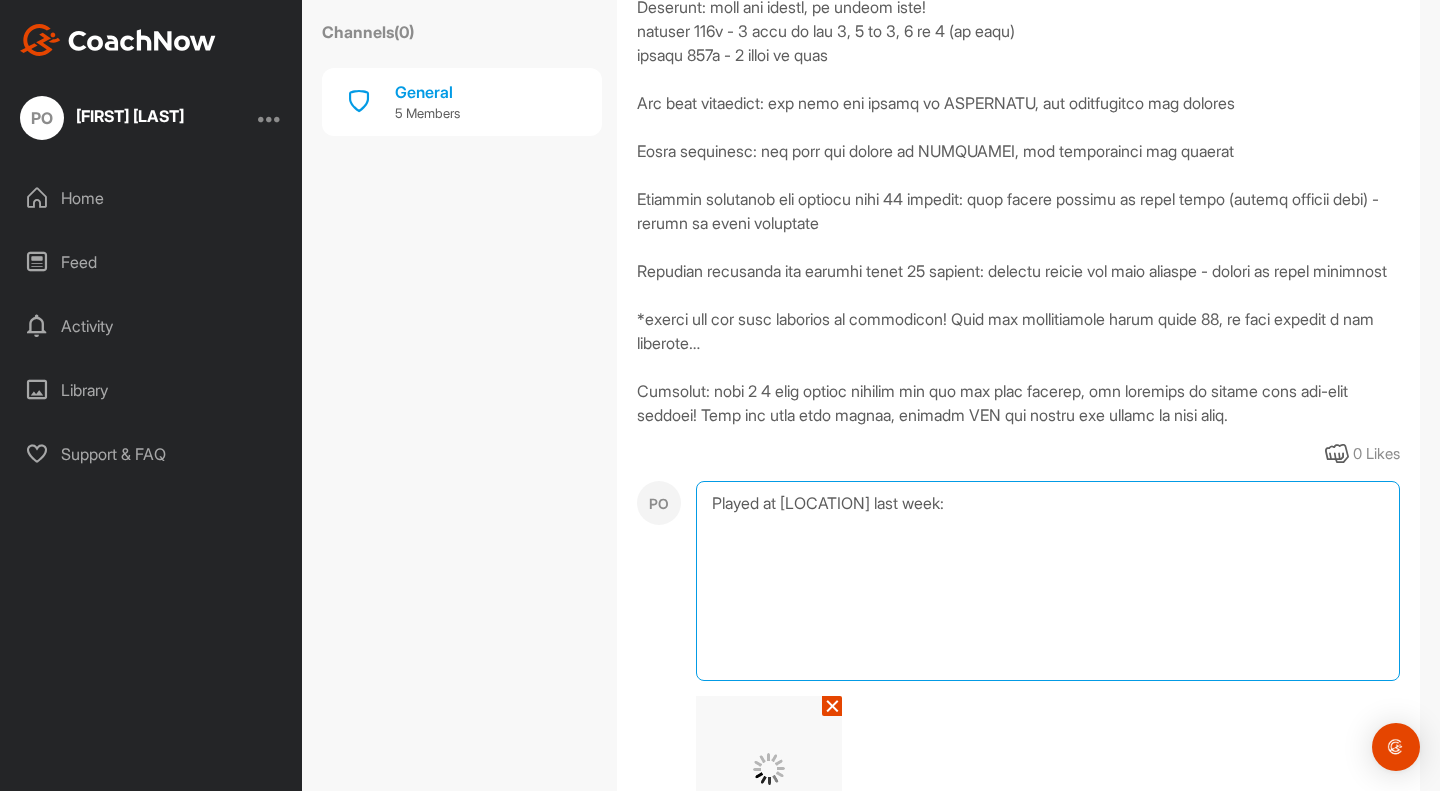 click on "Played at [LOCATION] last week:" at bounding box center [1048, 581] 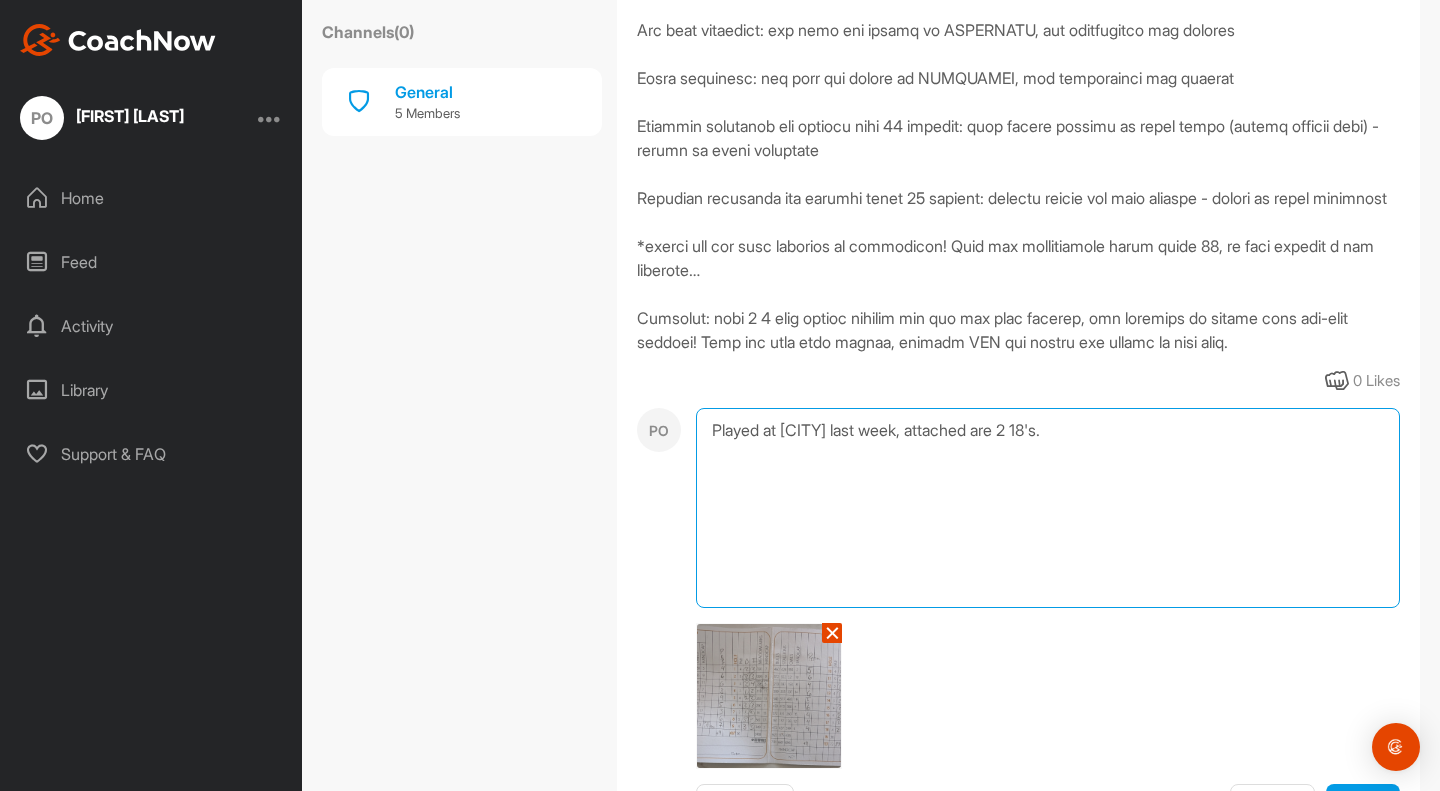 scroll, scrollTop: 656, scrollLeft: 0, axis: vertical 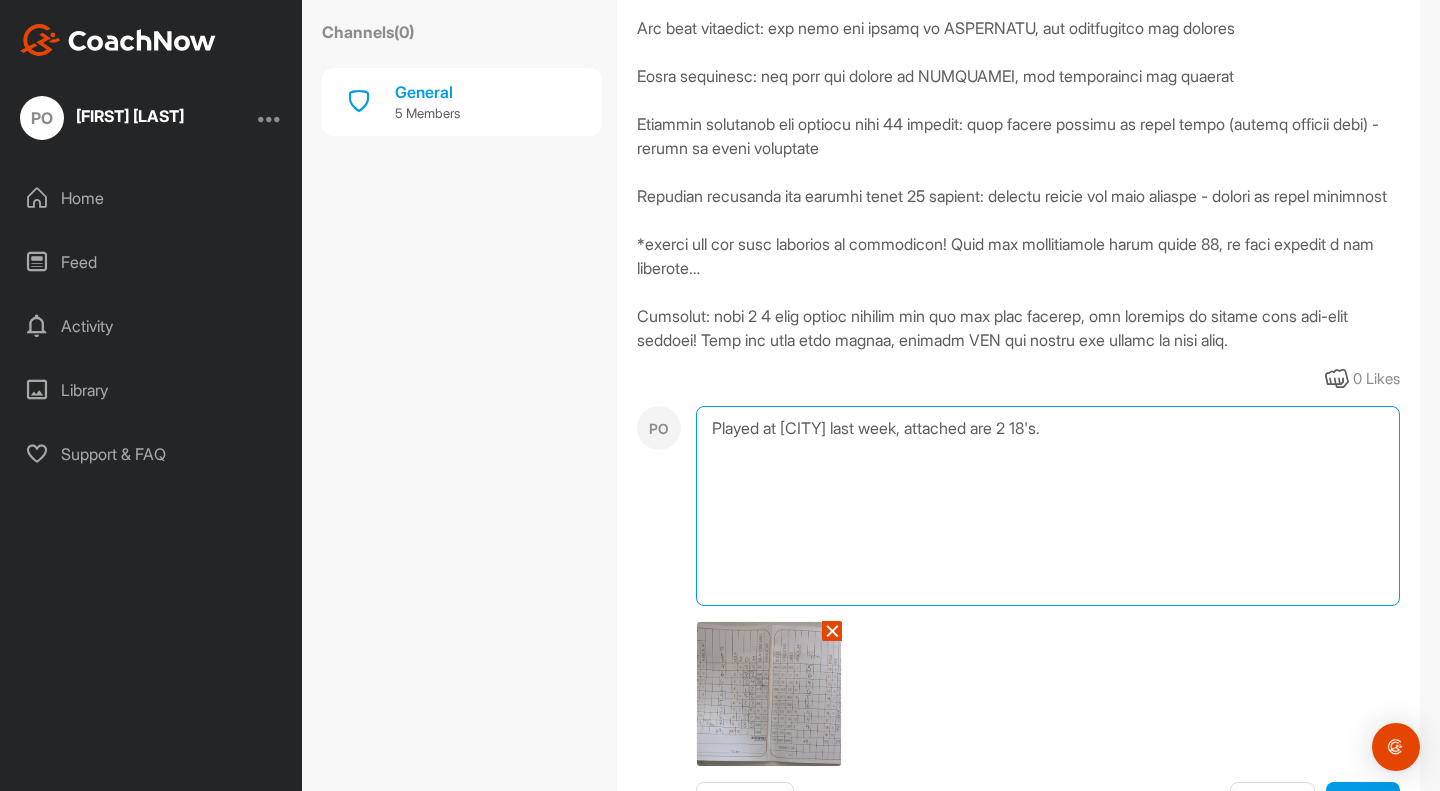 click on "Played at [CITY] last week, attached are 2 18's." at bounding box center [1048, 506] 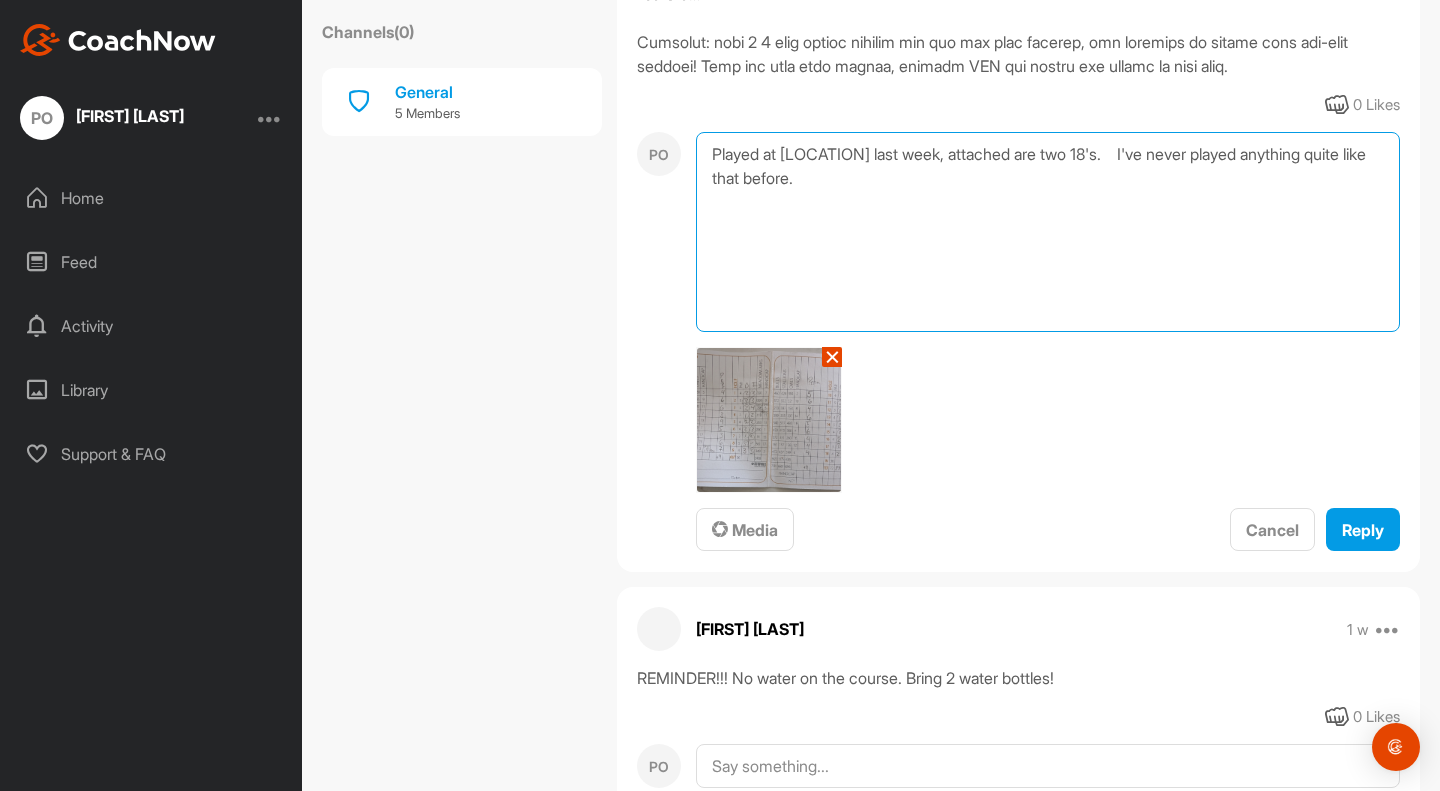 scroll, scrollTop: 969, scrollLeft: 0, axis: vertical 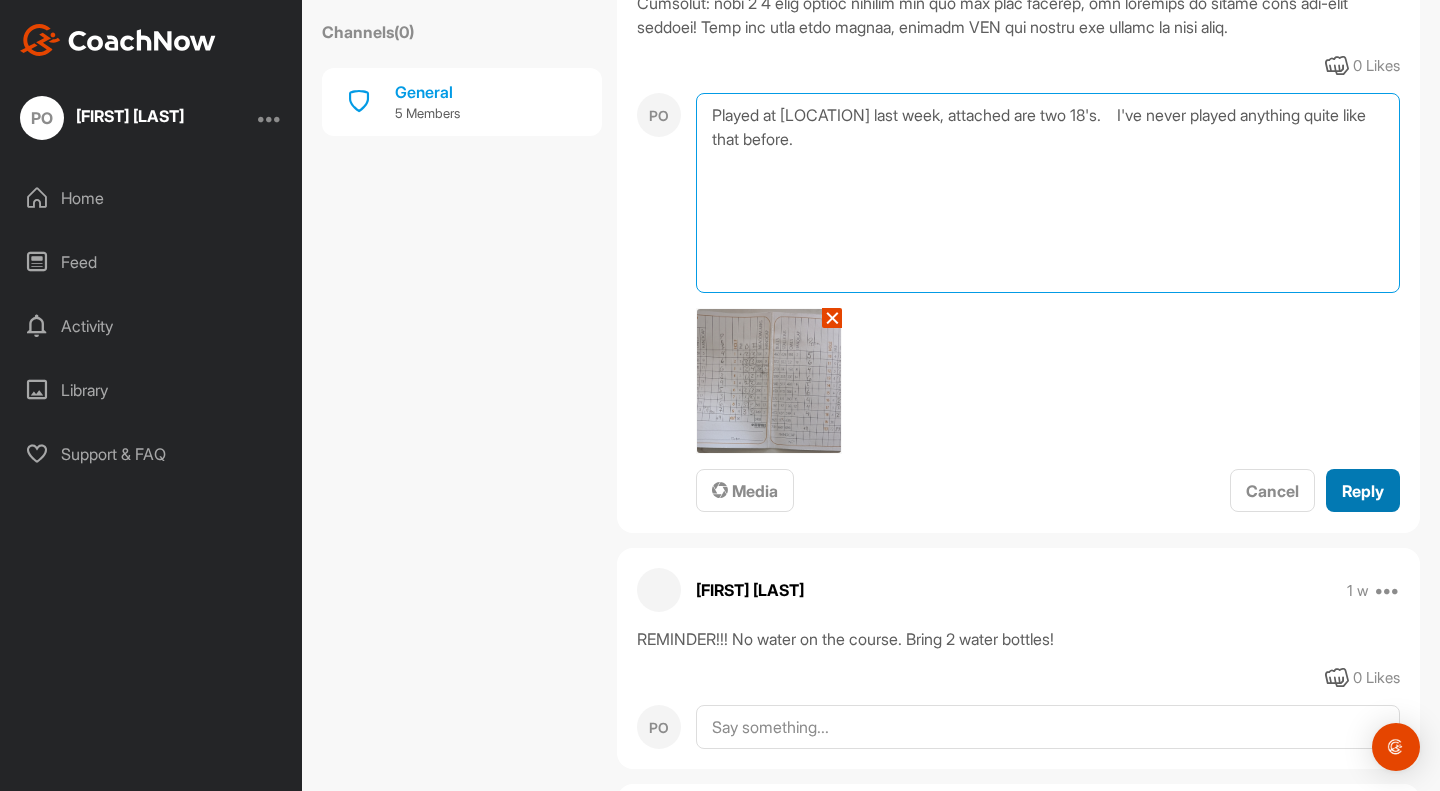 type on "Played at [LOCATION] last week, attached are two 18's.    I've never played anything quite like that before." 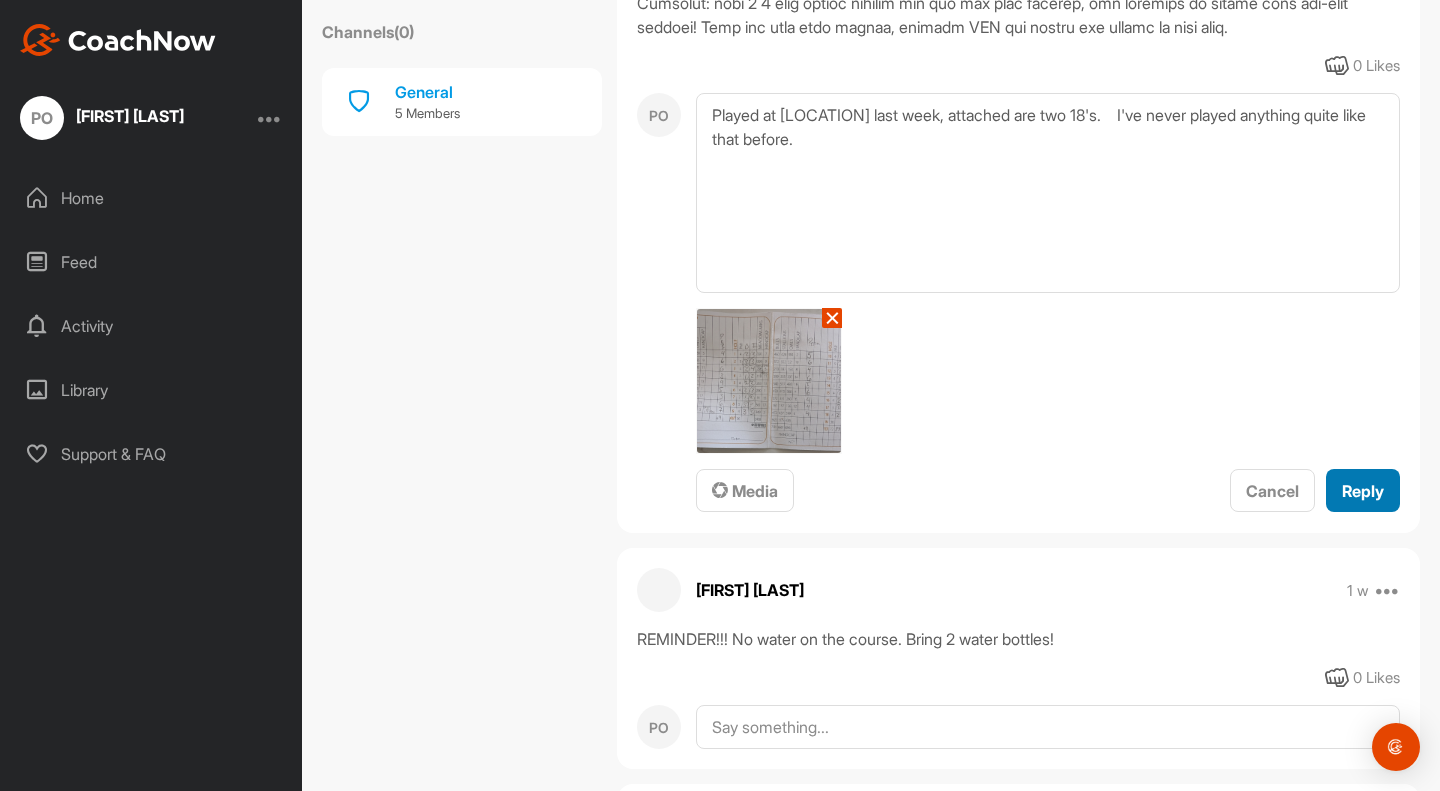 click on "Reply" at bounding box center [1363, 491] 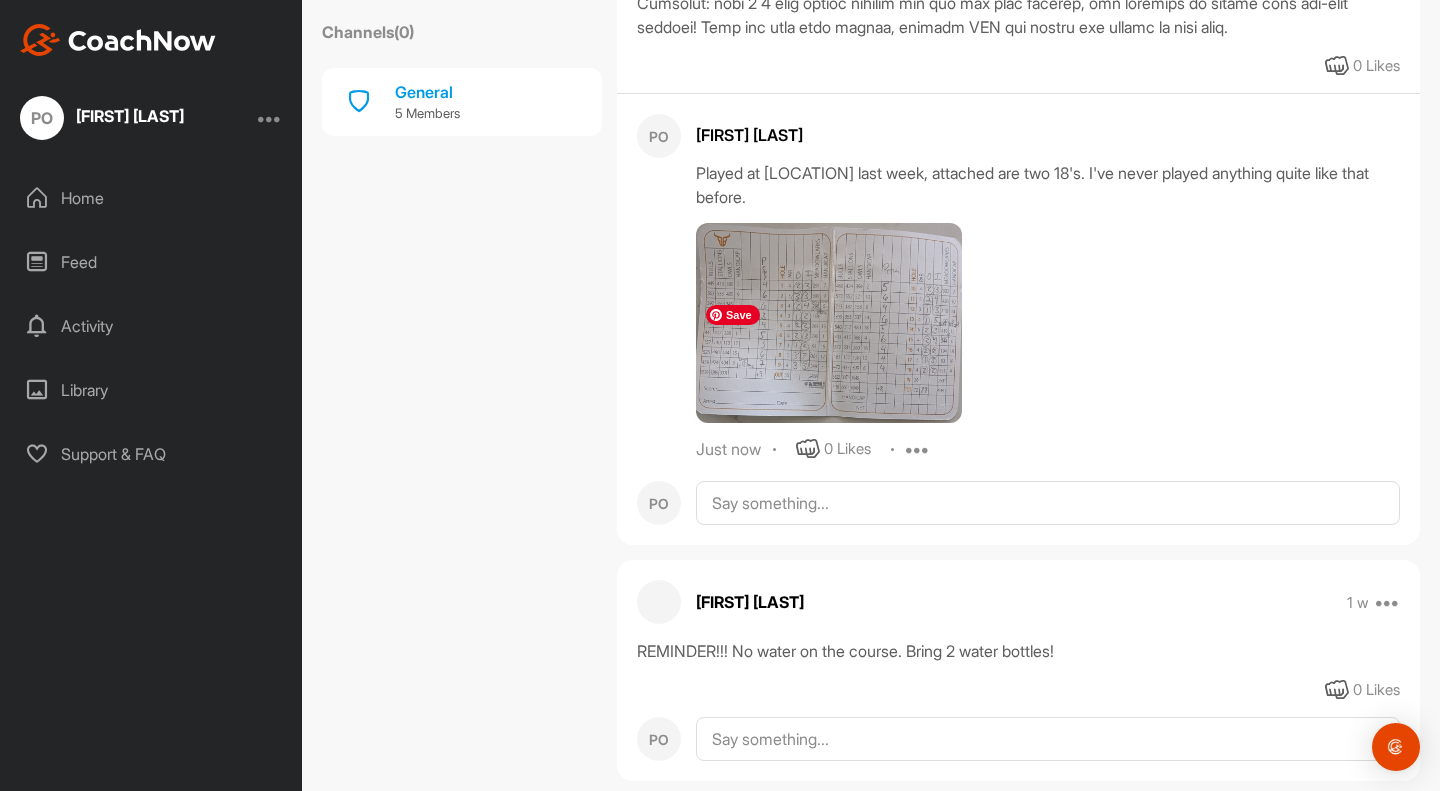 click at bounding box center (829, 323) 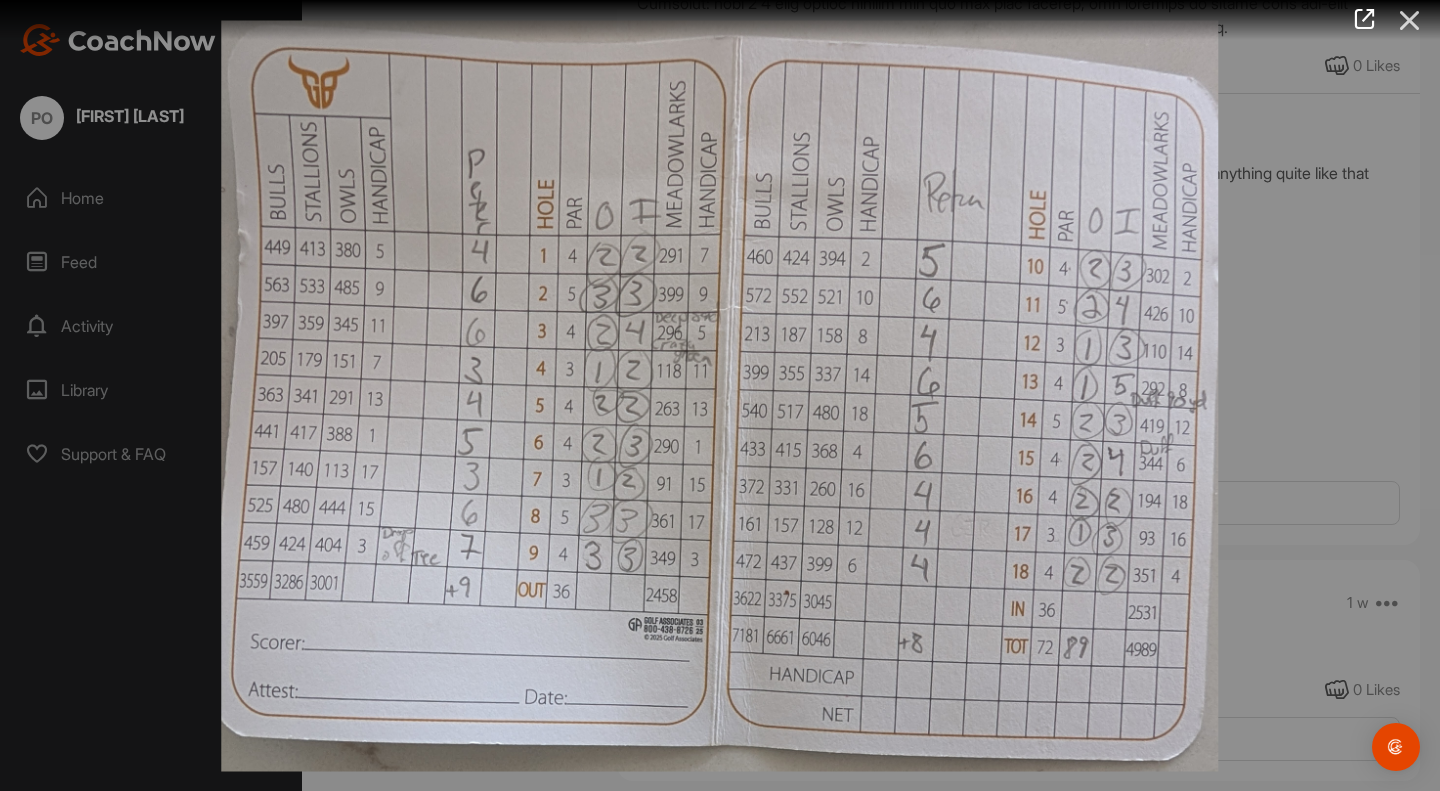 click at bounding box center (1410, 20) 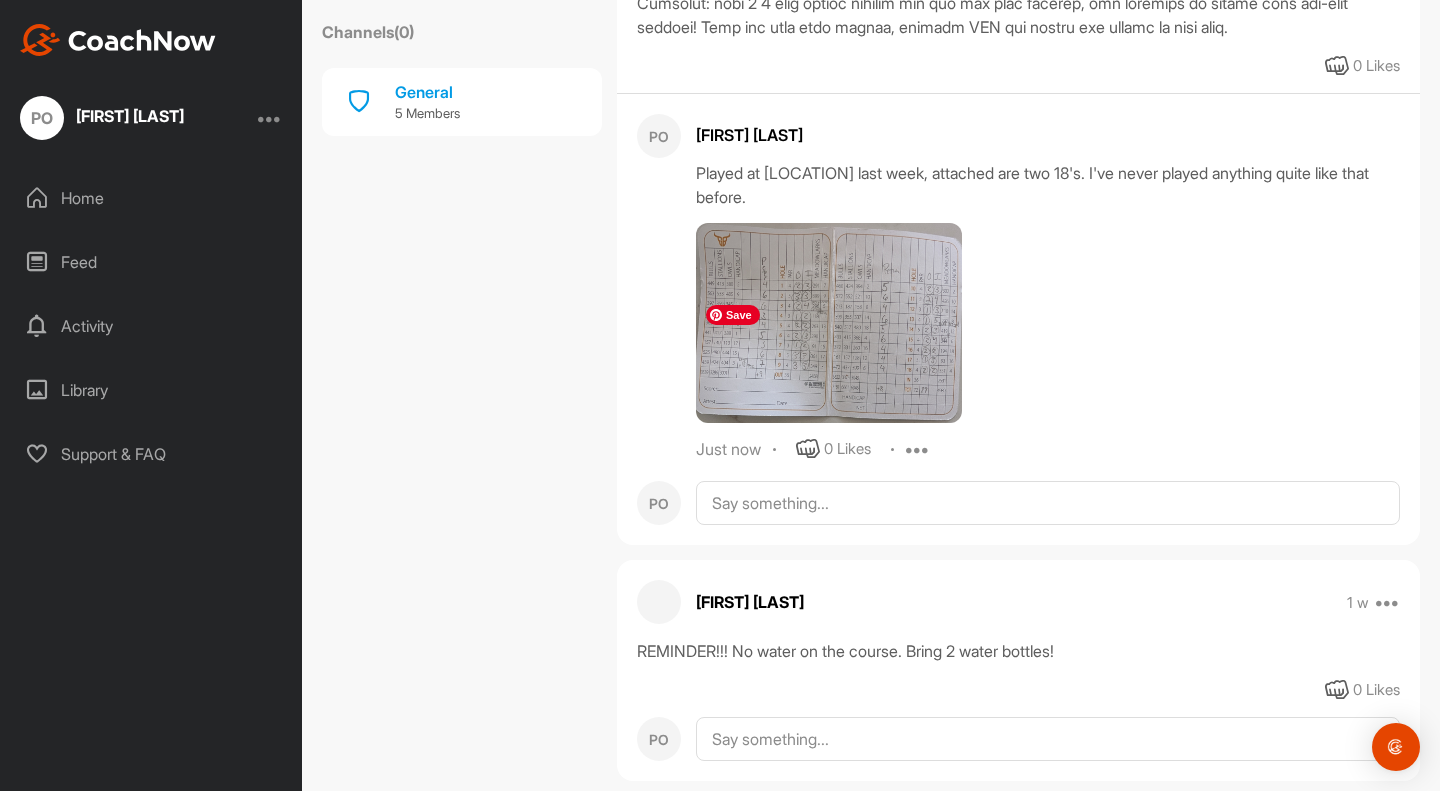 click at bounding box center [829, 323] 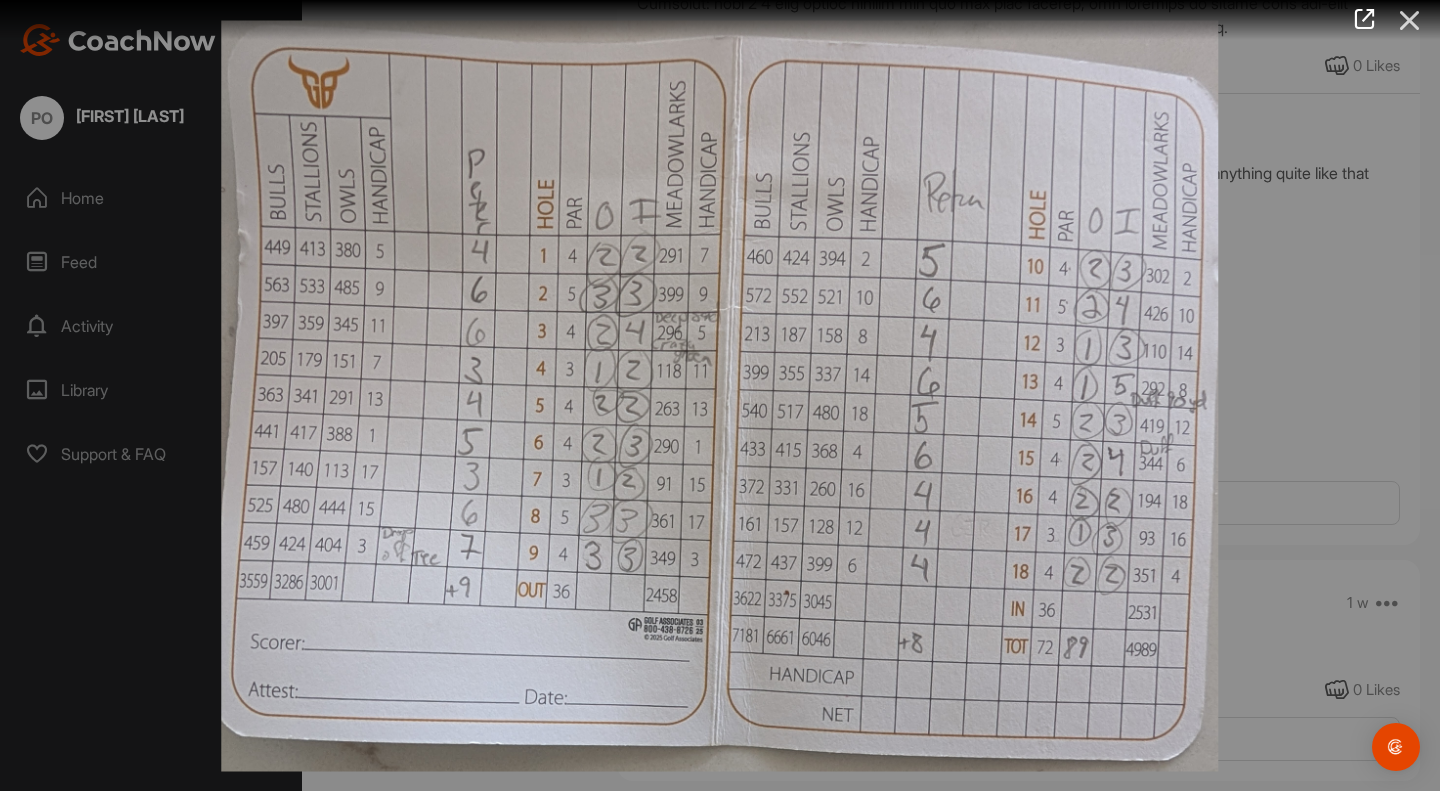 click at bounding box center (1410, 20) 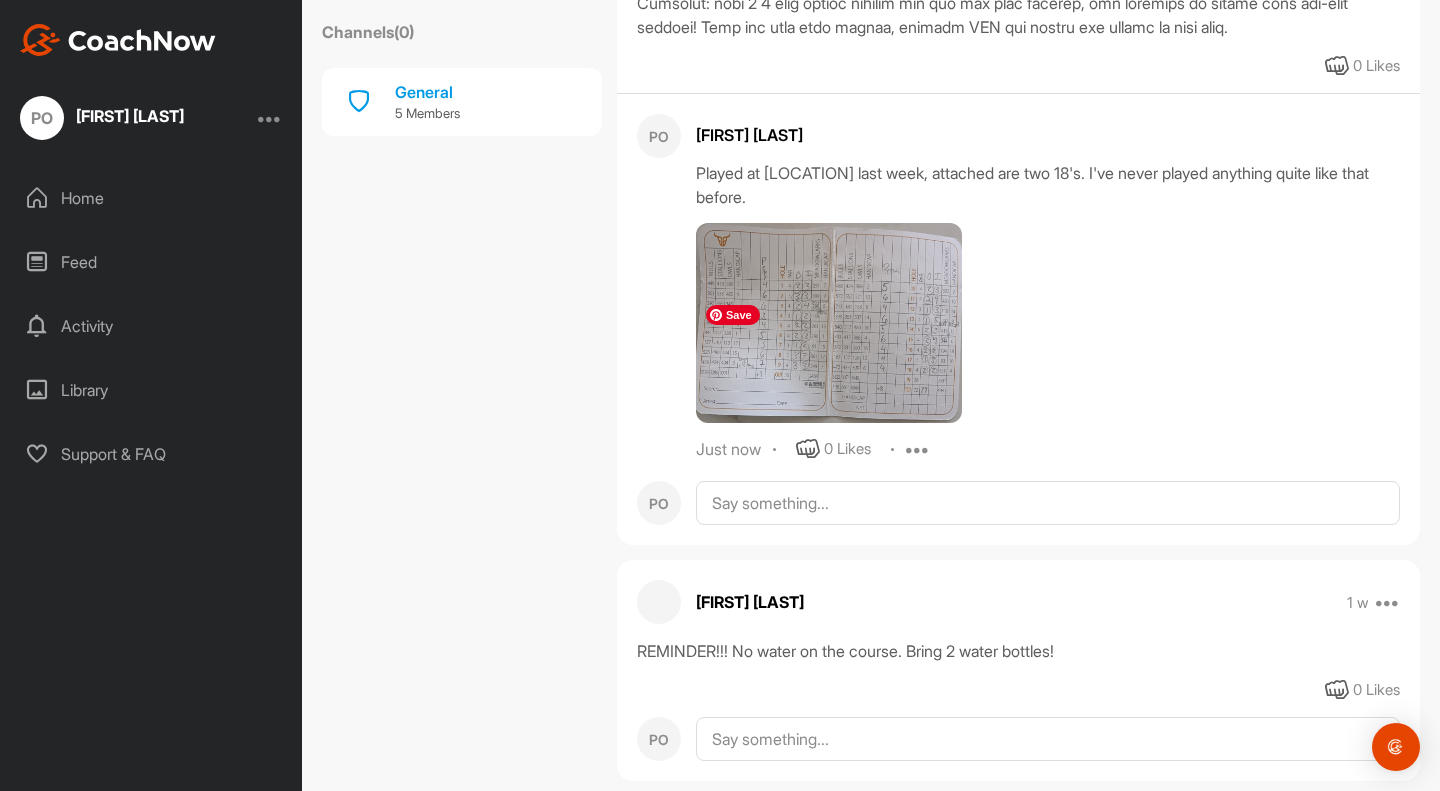 click at bounding box center [829, 323] 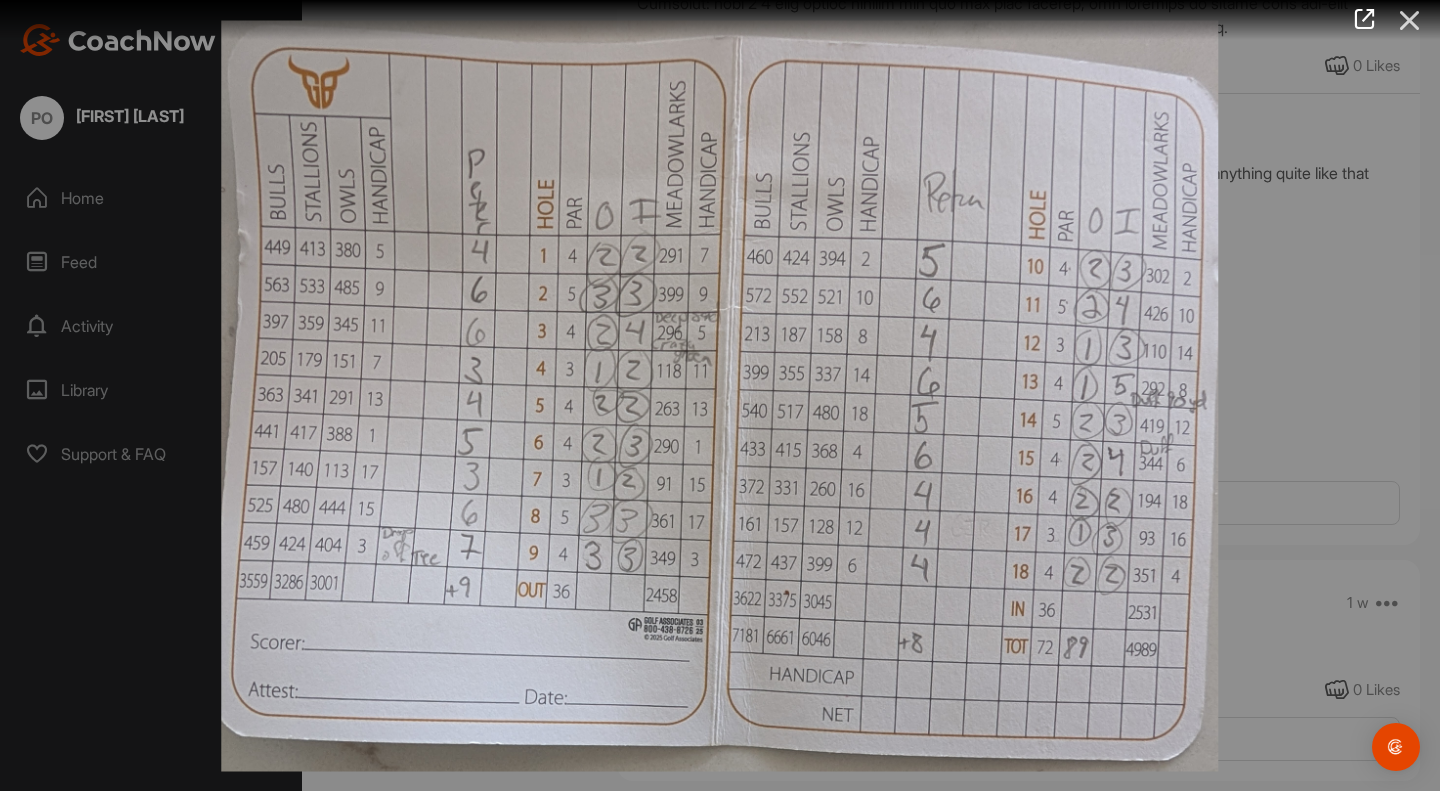 click at bounding box center (1410, 20) 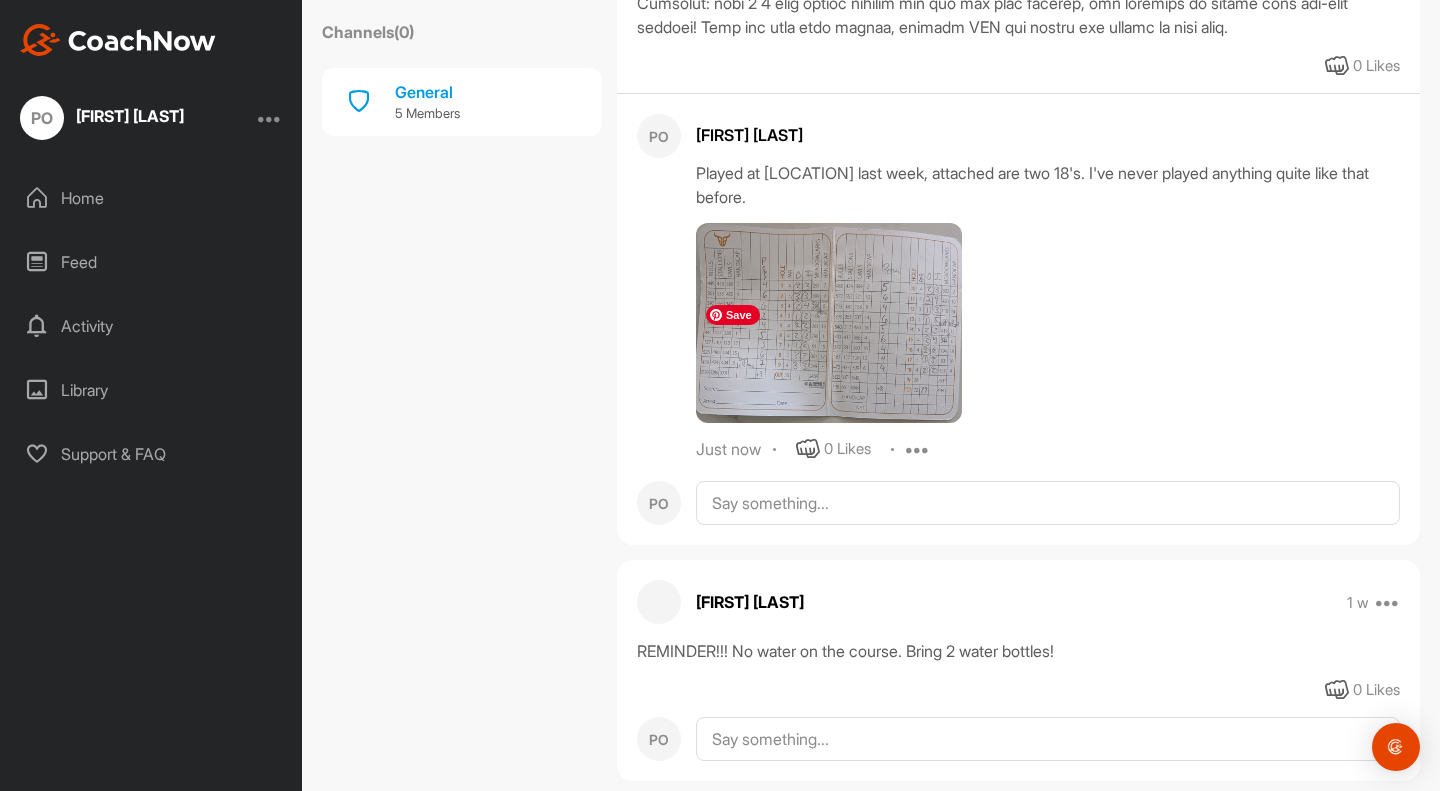 click at bounding box center (829, 323) 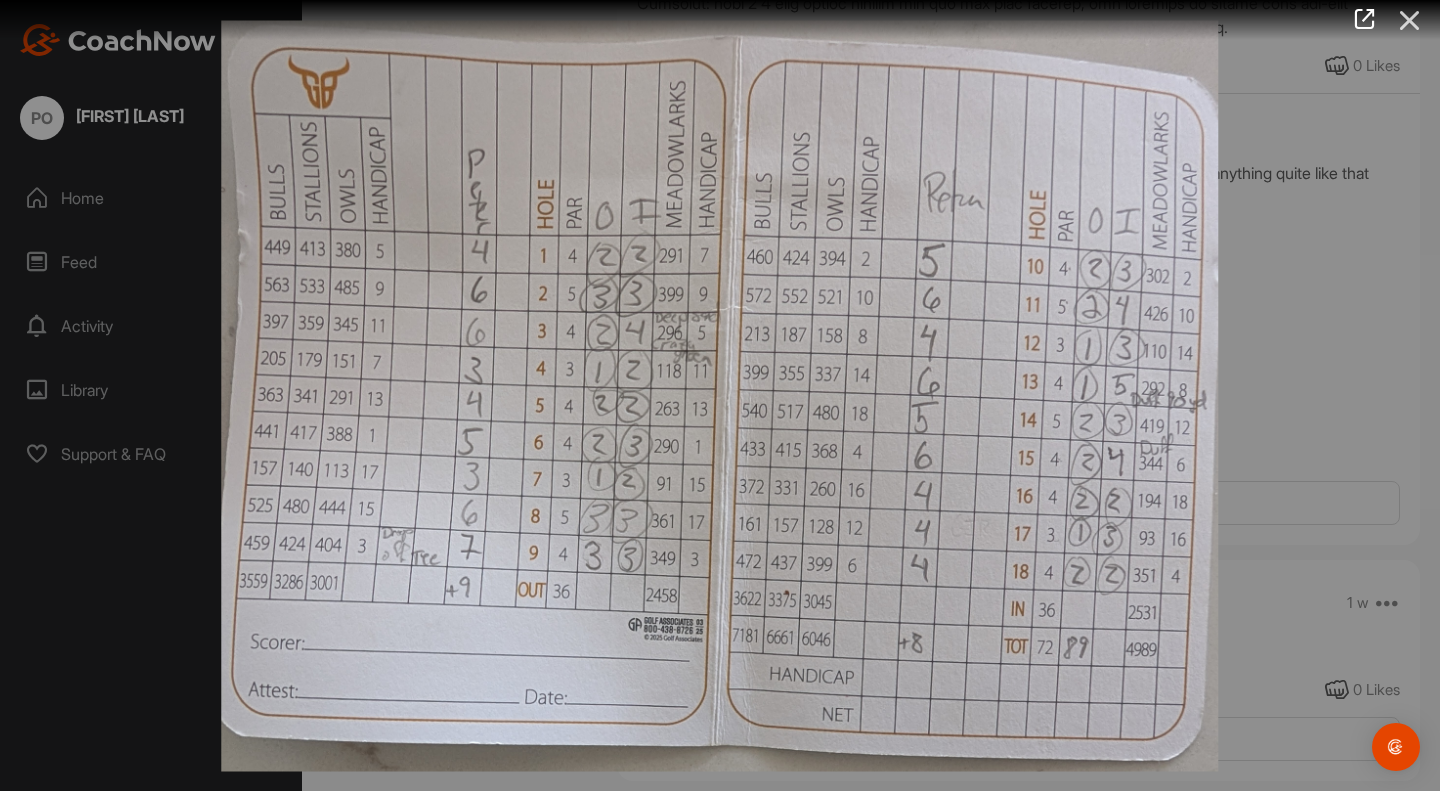 click at bounding box center [1410, 20] 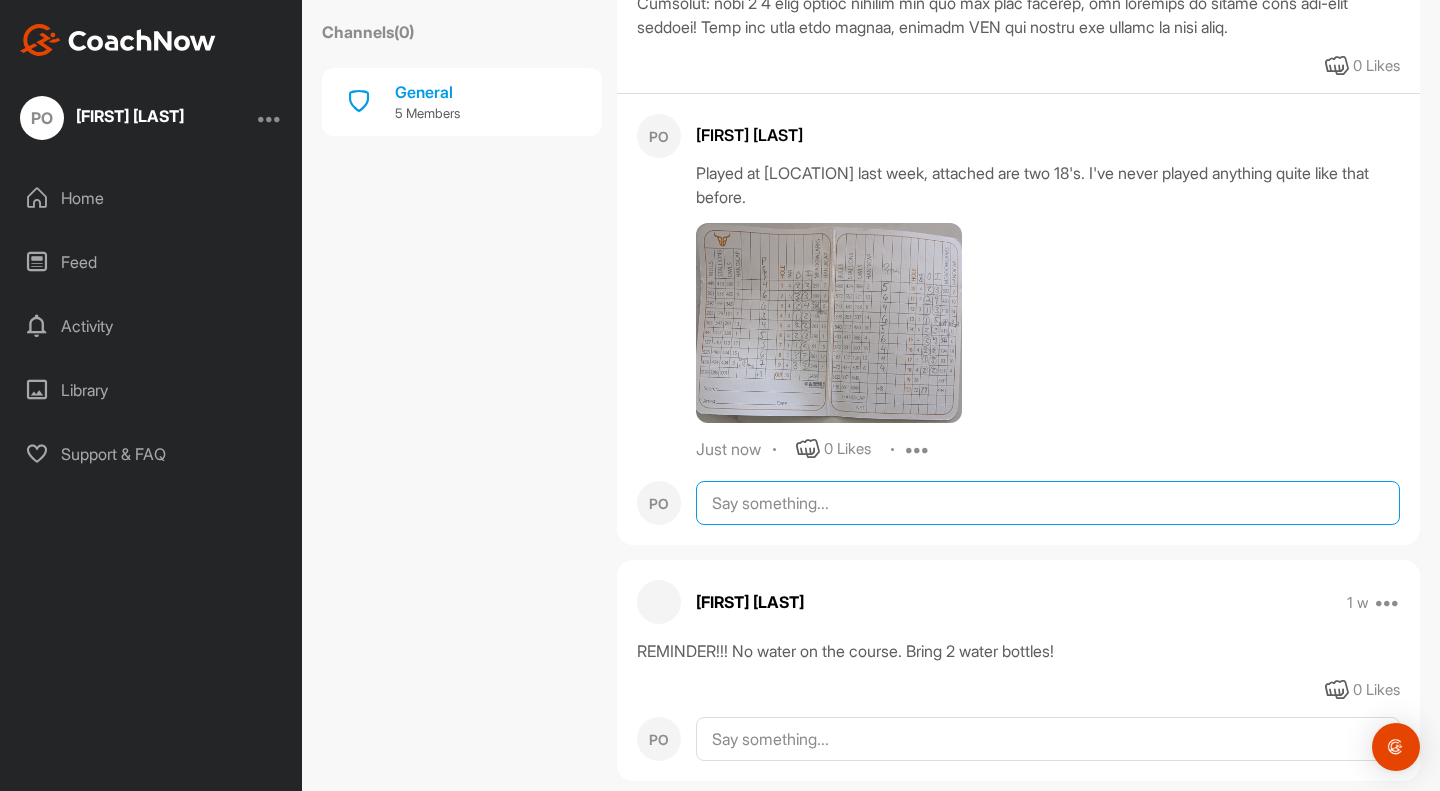 click at bounding box center (1048, 503) 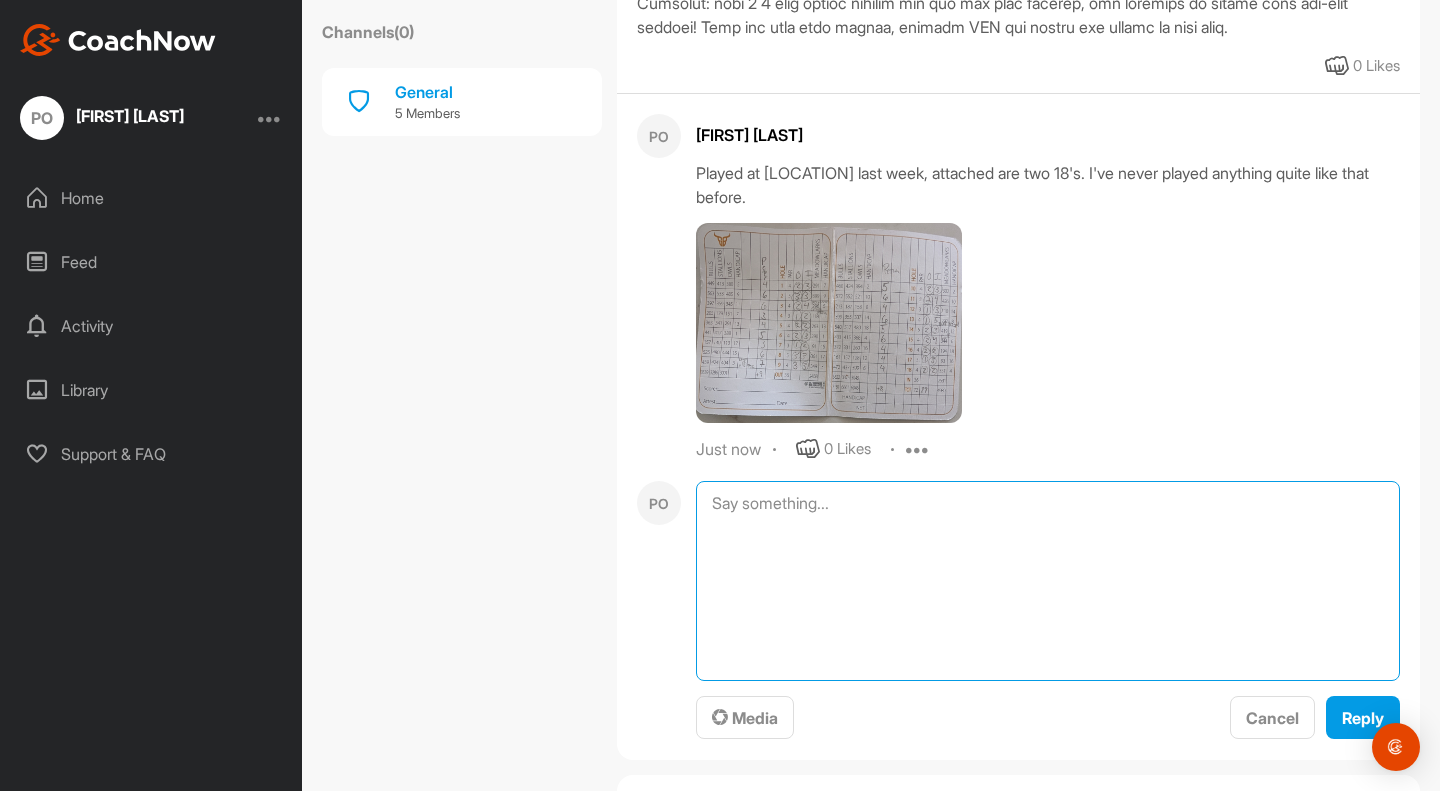 scroll, scrollTop: 1138, scrollLeft: 0, axis: vertical 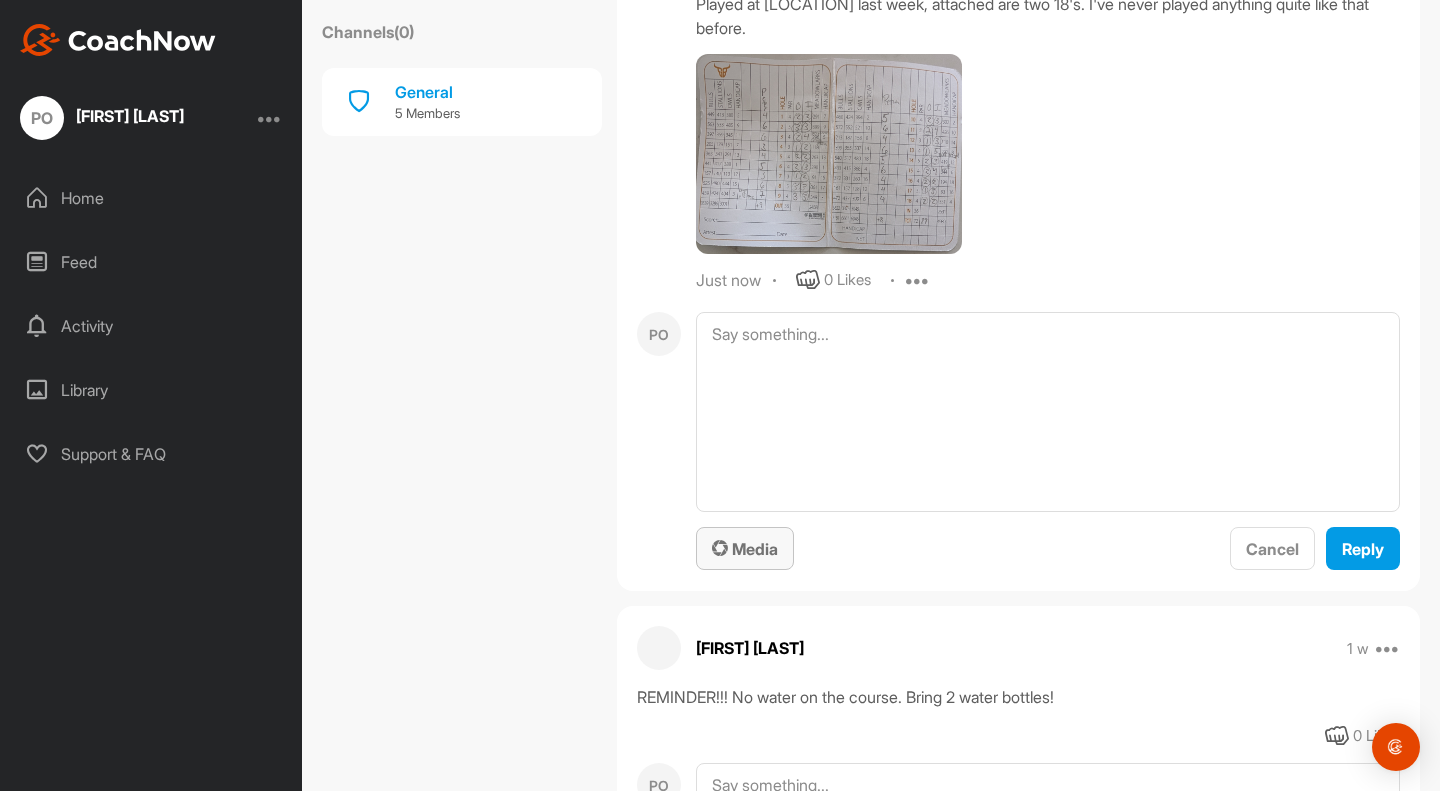 click on "Media" at bounding box center (745, 549) 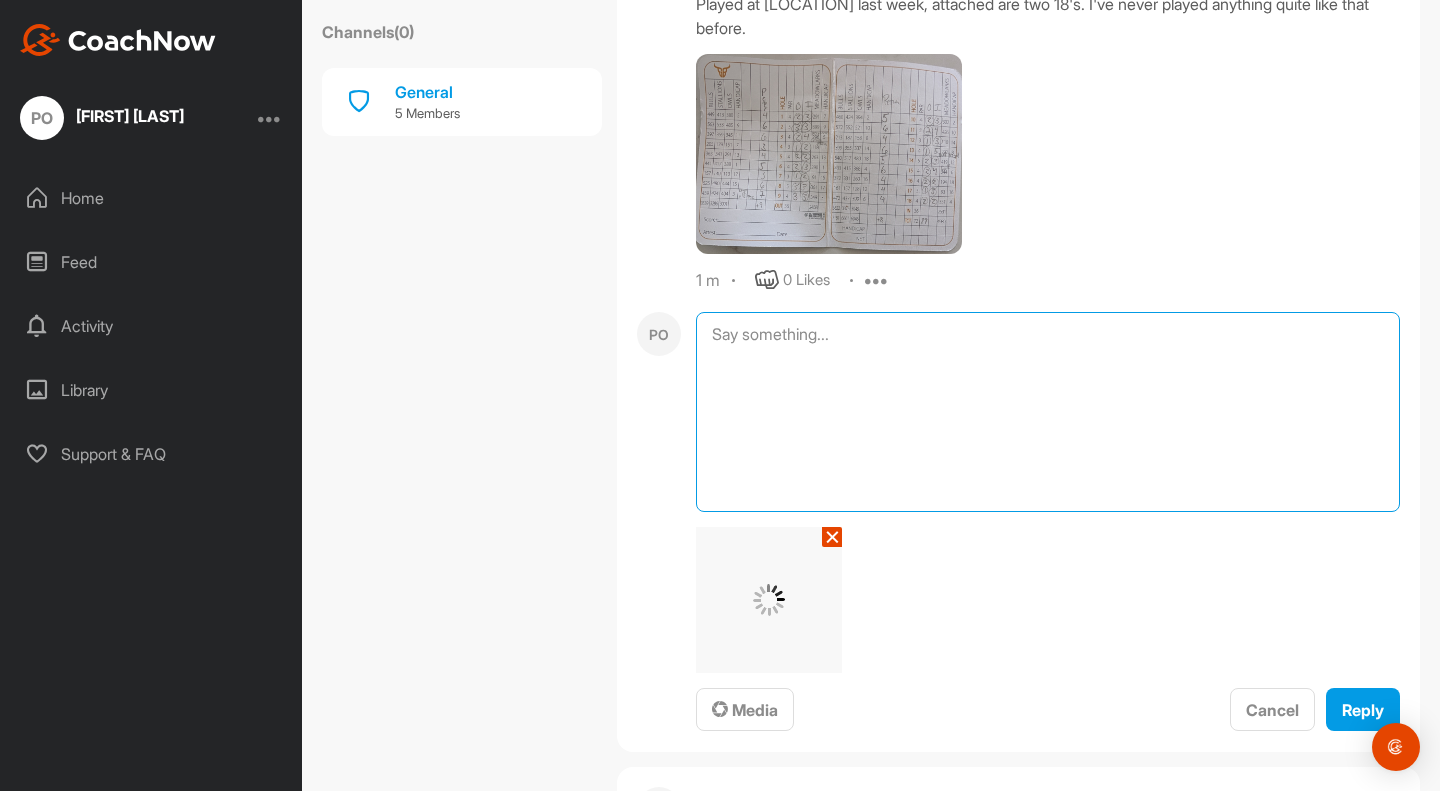 click at bounding box center (1048, 412) 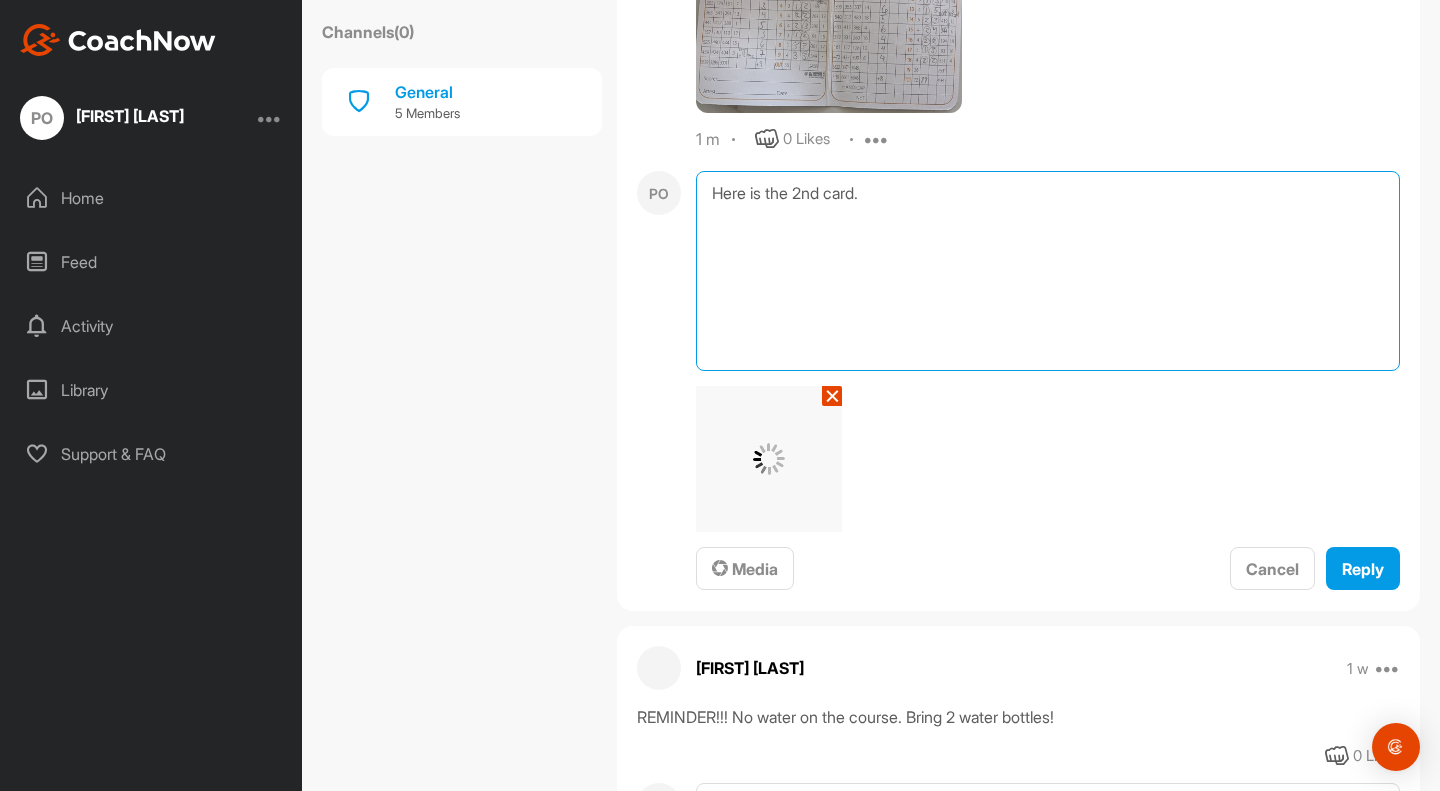 scroll, scrollTop: 1282, scrollLeft: 0, axis: vertical 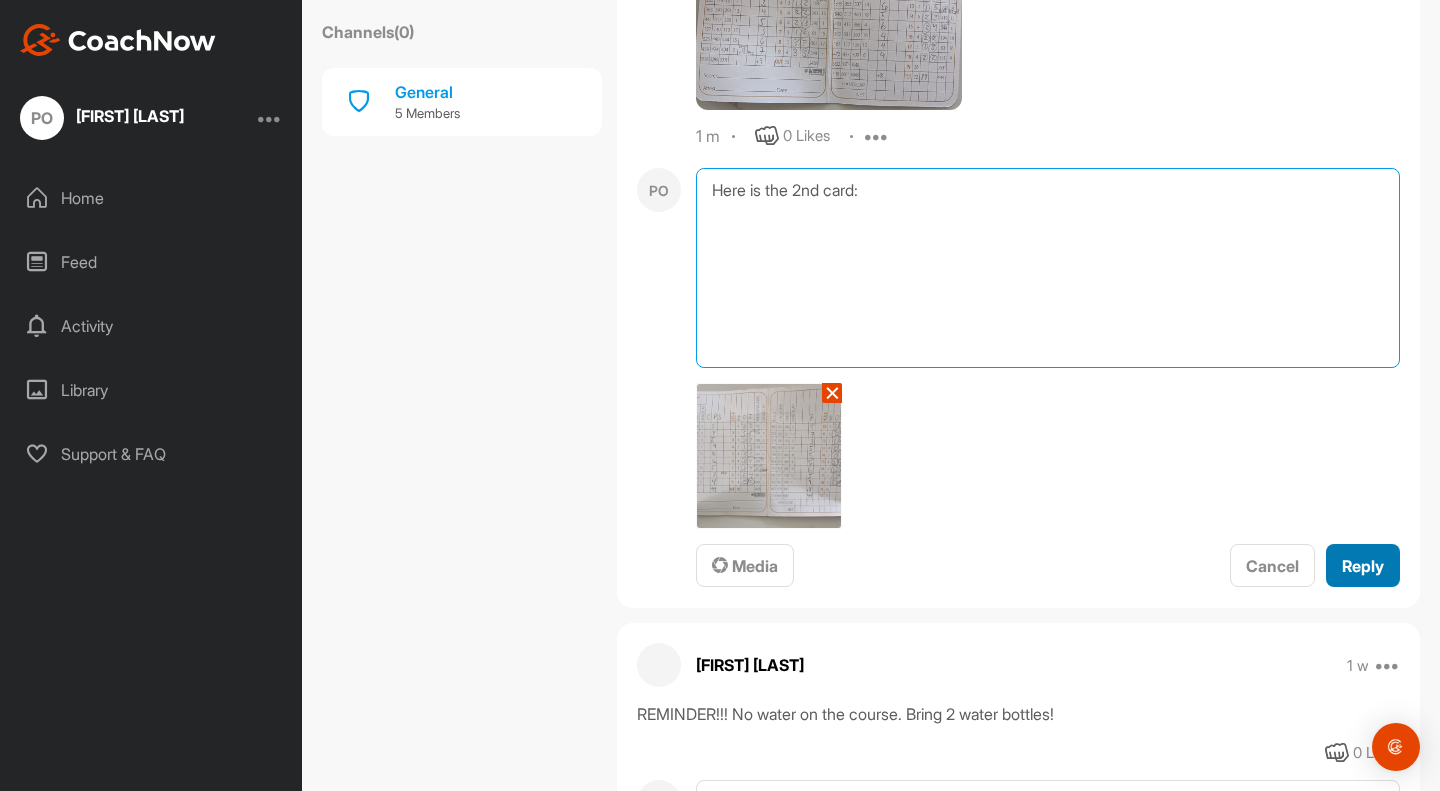type on "Here is the 2nd card:" 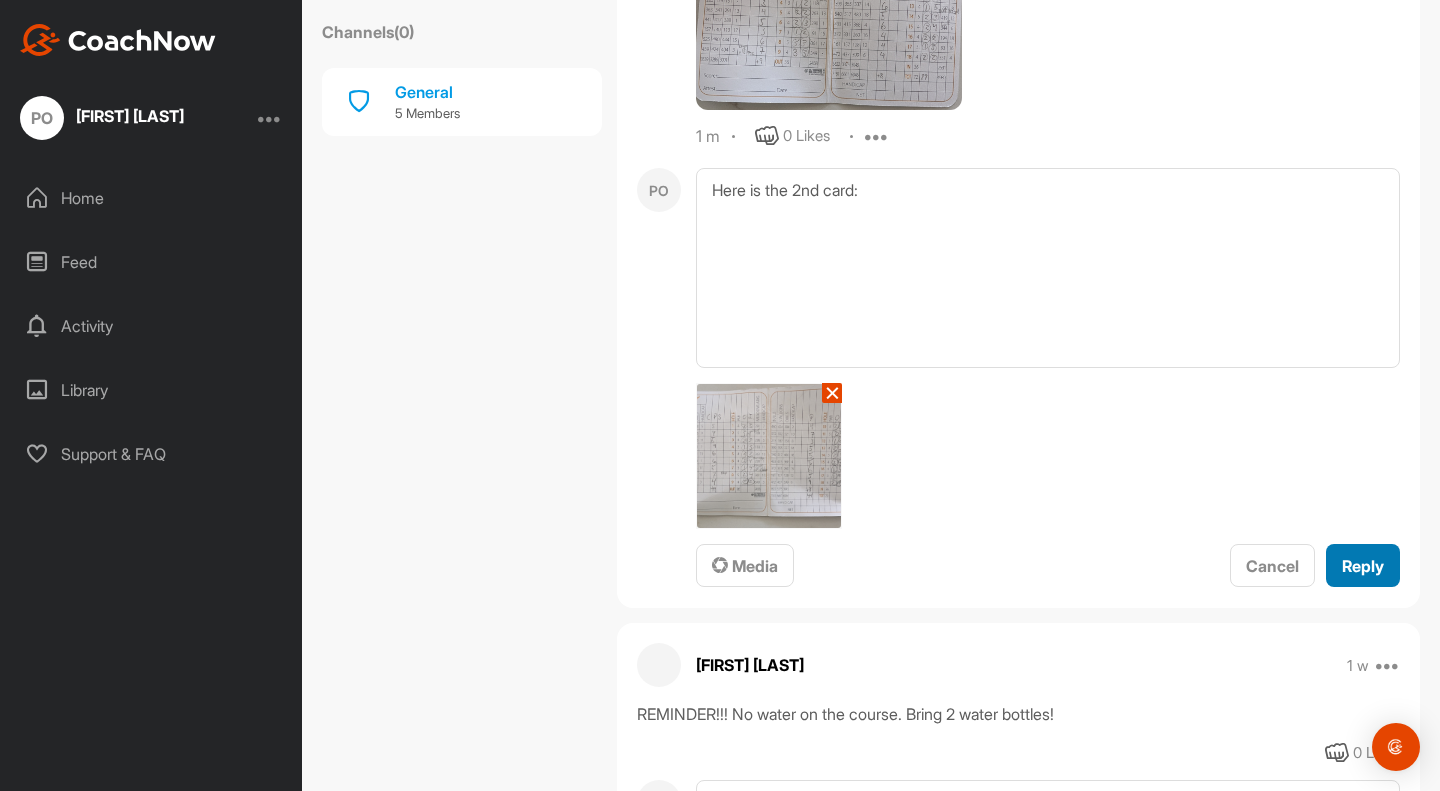 click on "Reply" at bounding box center (1363, 566) 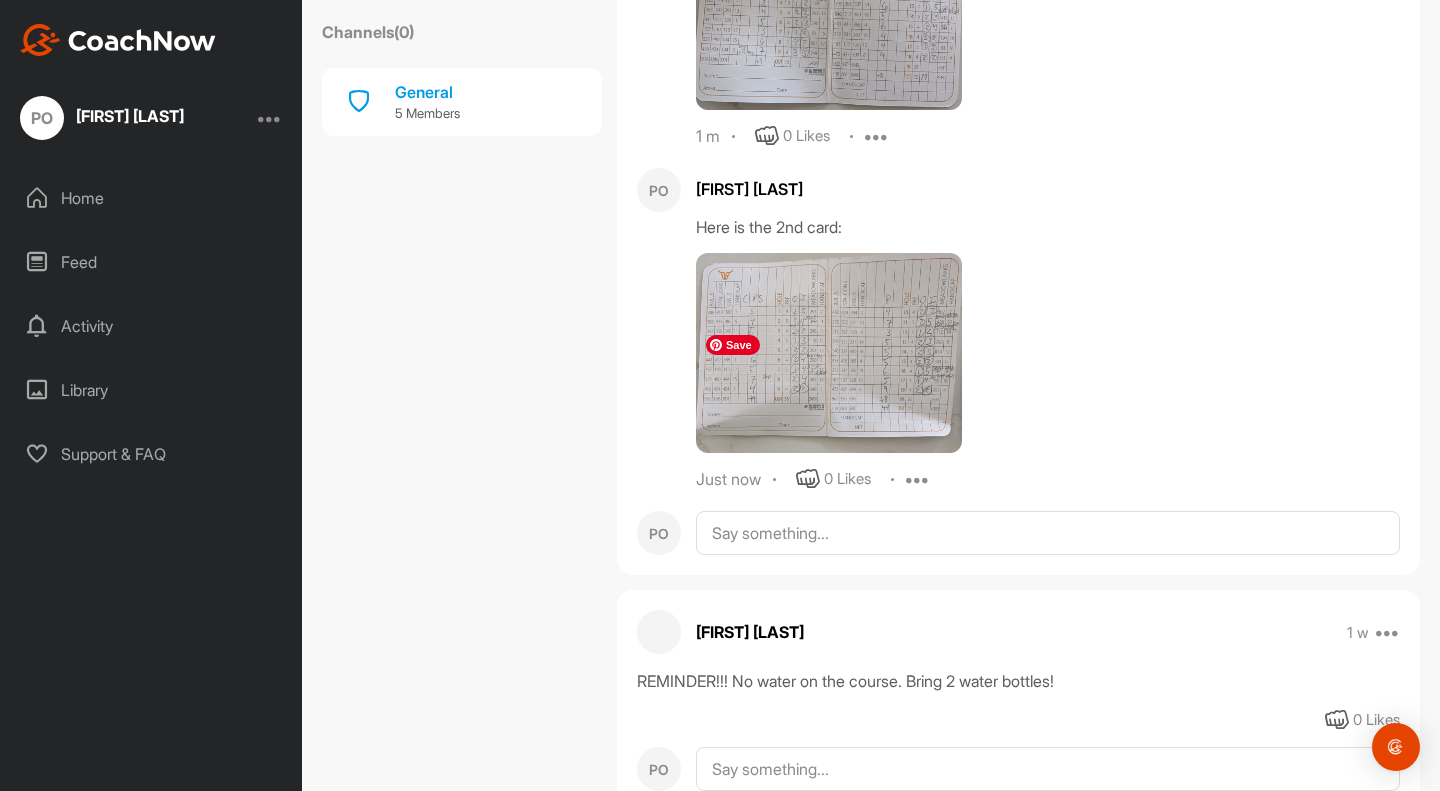 click at bounding box center (829, 353) 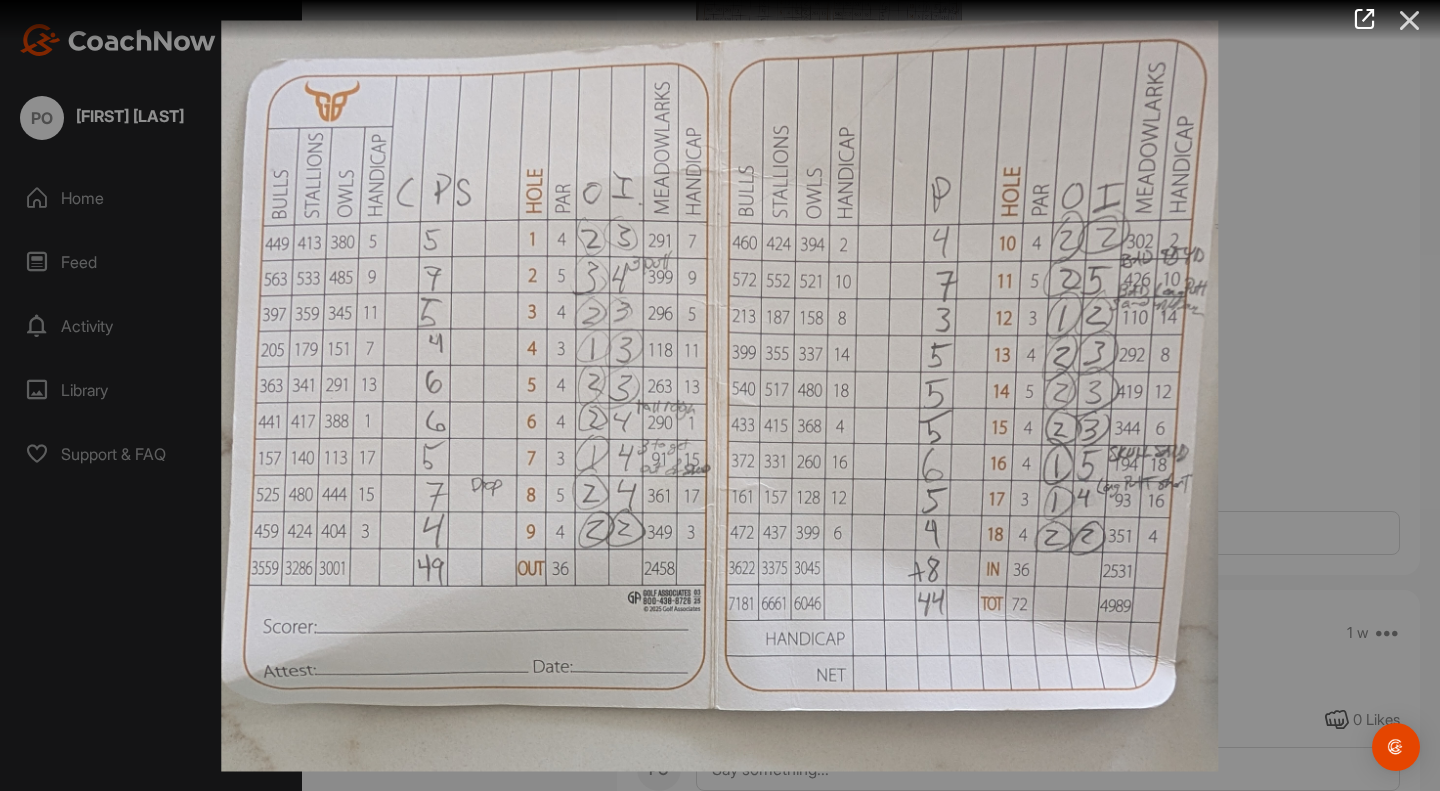 click at bounding box center (1410, 20) 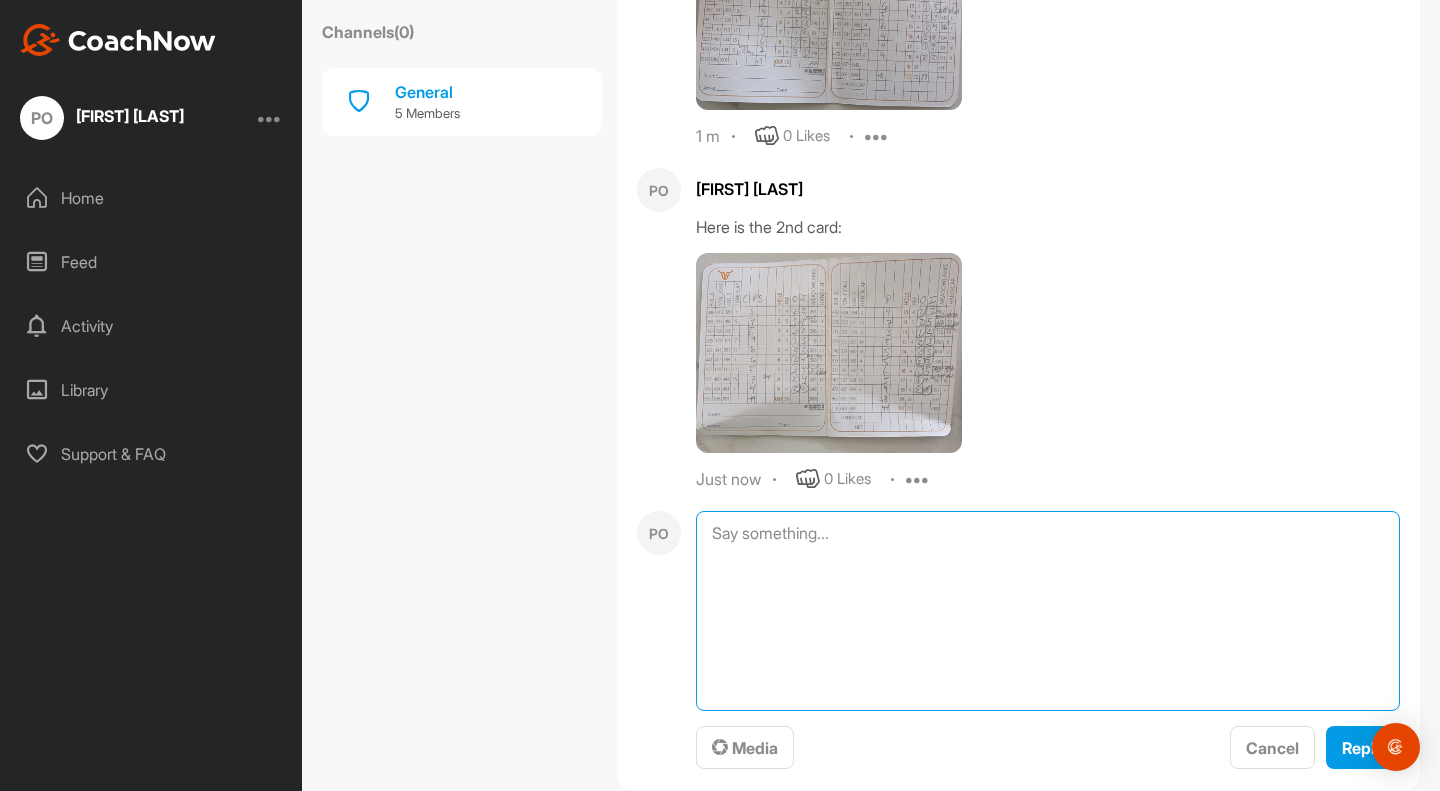 click at bounding box center [1048, 611] 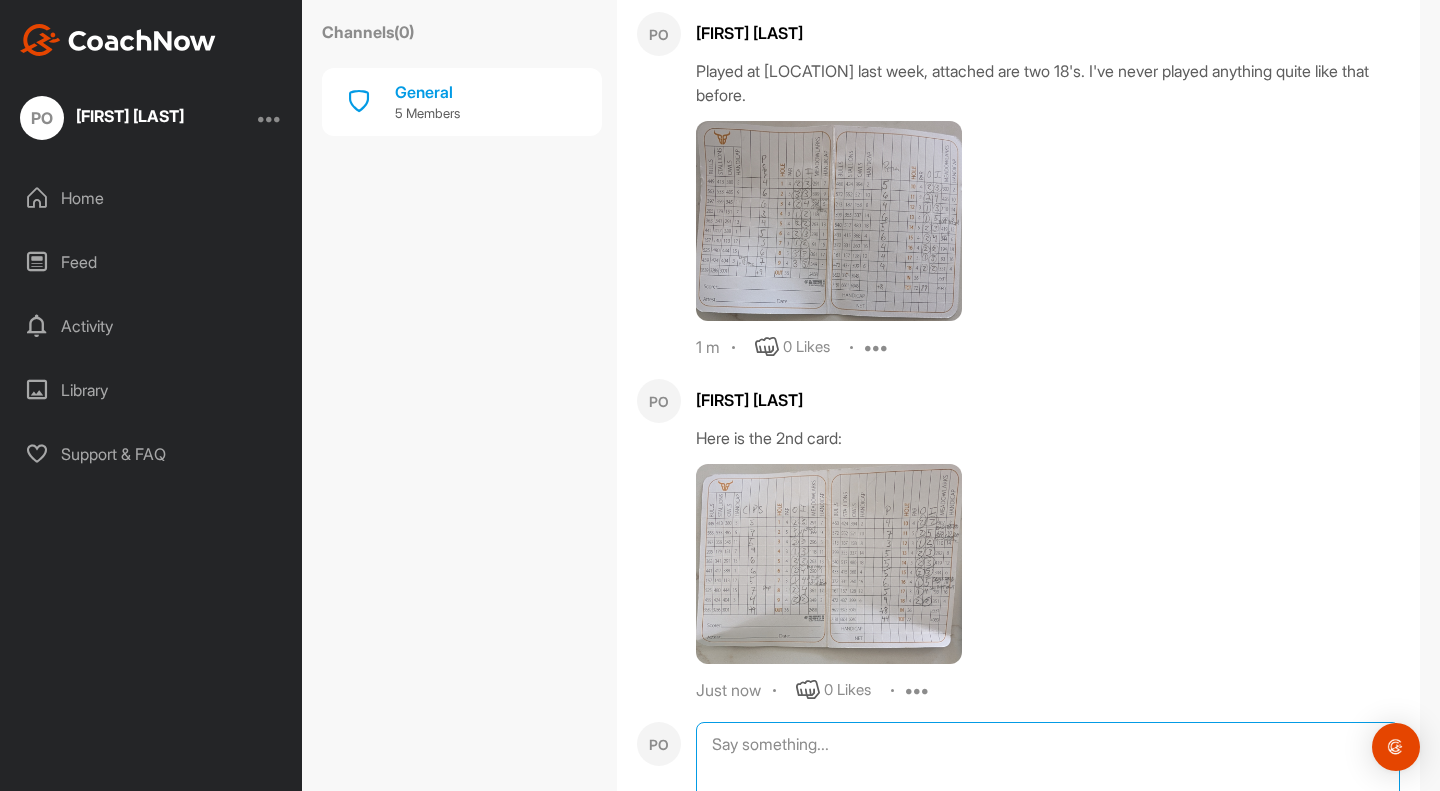 scroll, scrollTop: 1072, scrollLeft: 0, axis: vertical 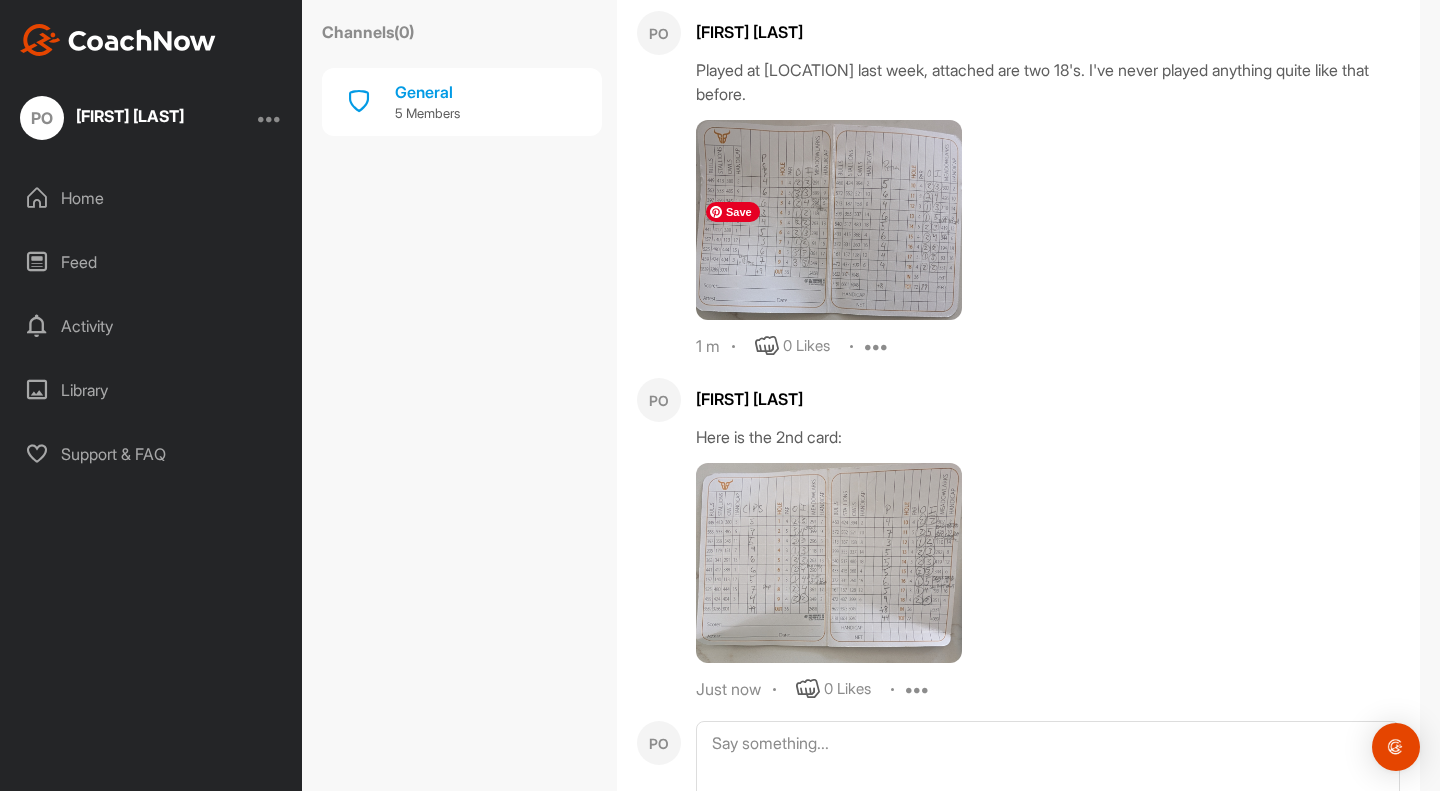 click at bounding box center (829, 220) 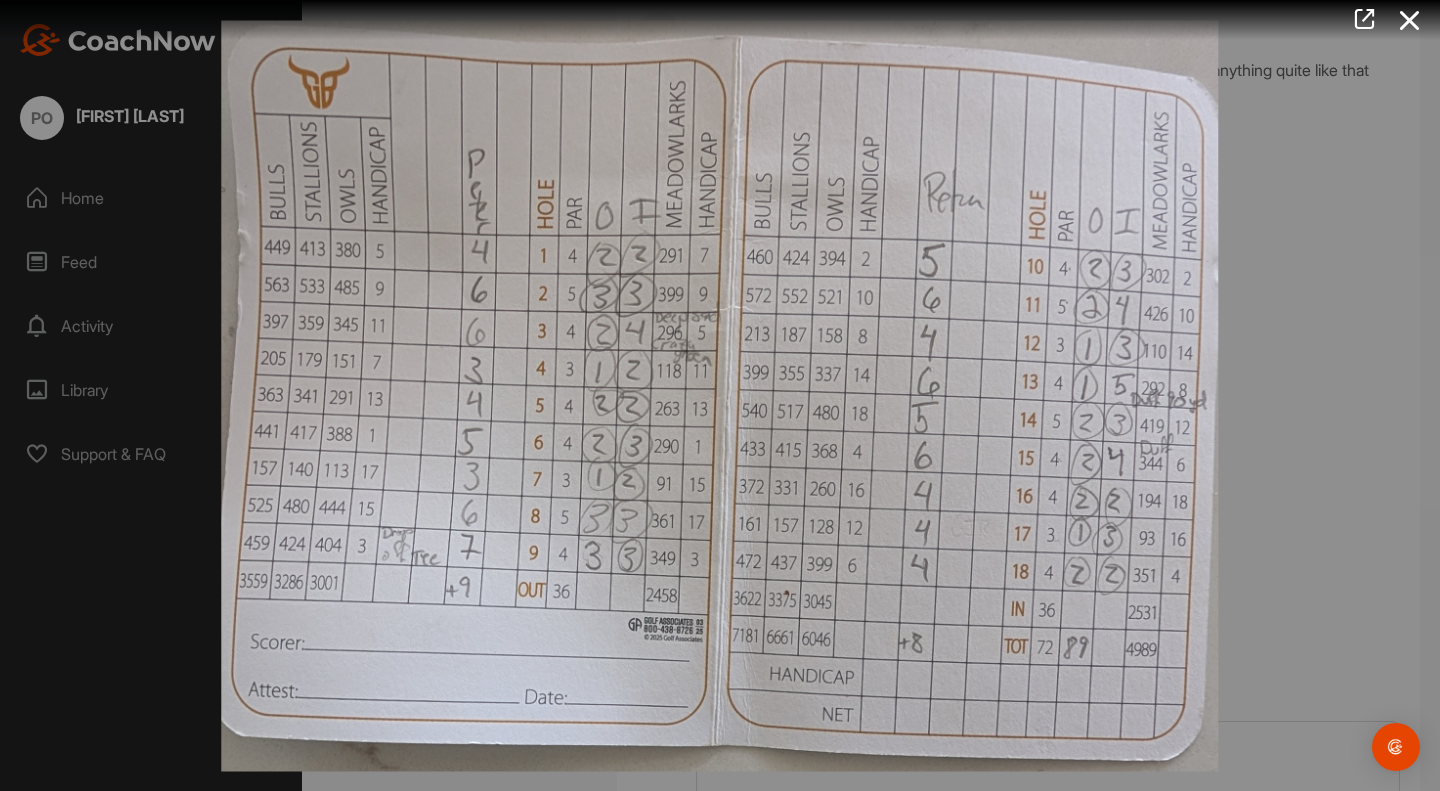 drag, startPoint x: 1414, startPoint y: 39, endPoint x: 1038, endPoint y: 32, distance: 376.06516 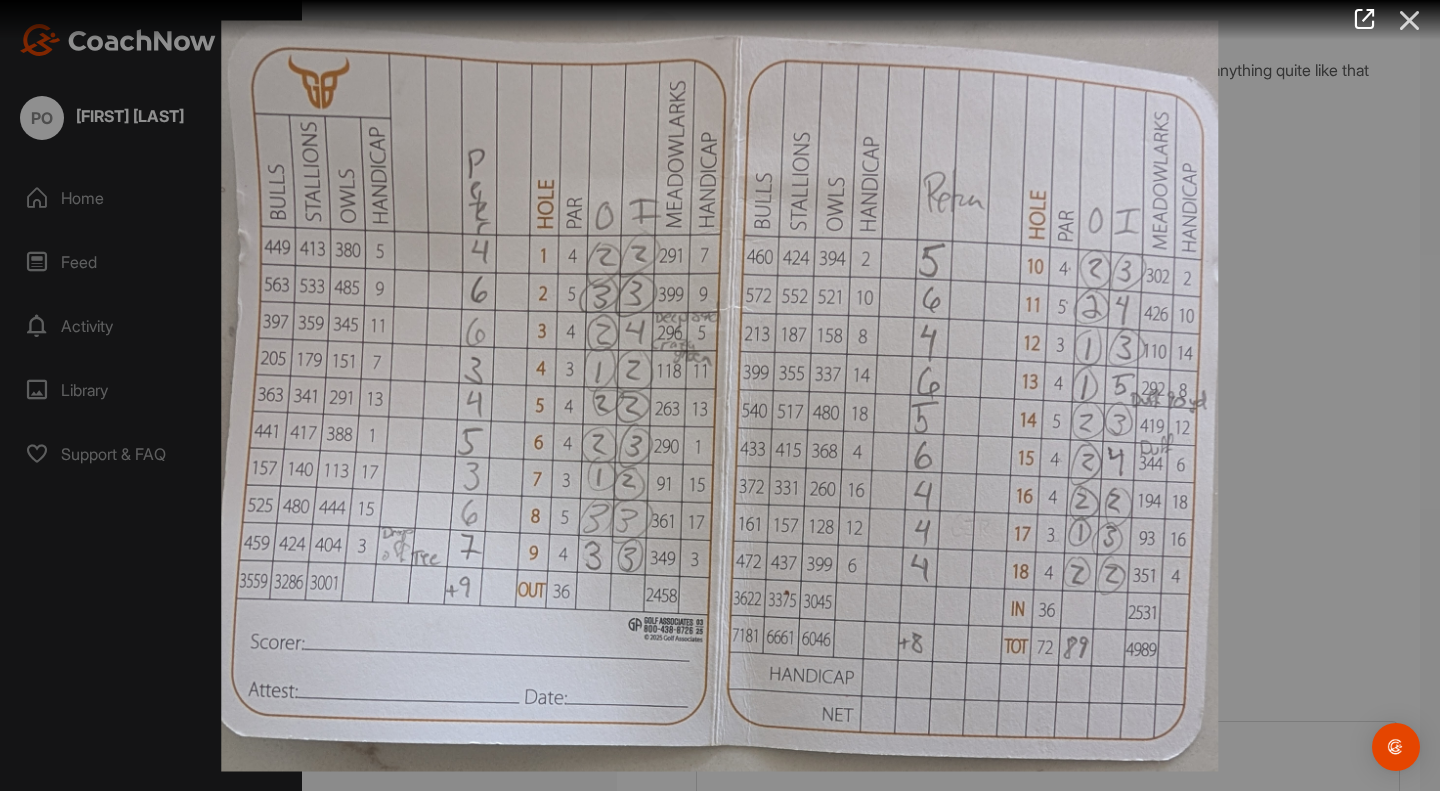 click at bounding box center [1410, 20] 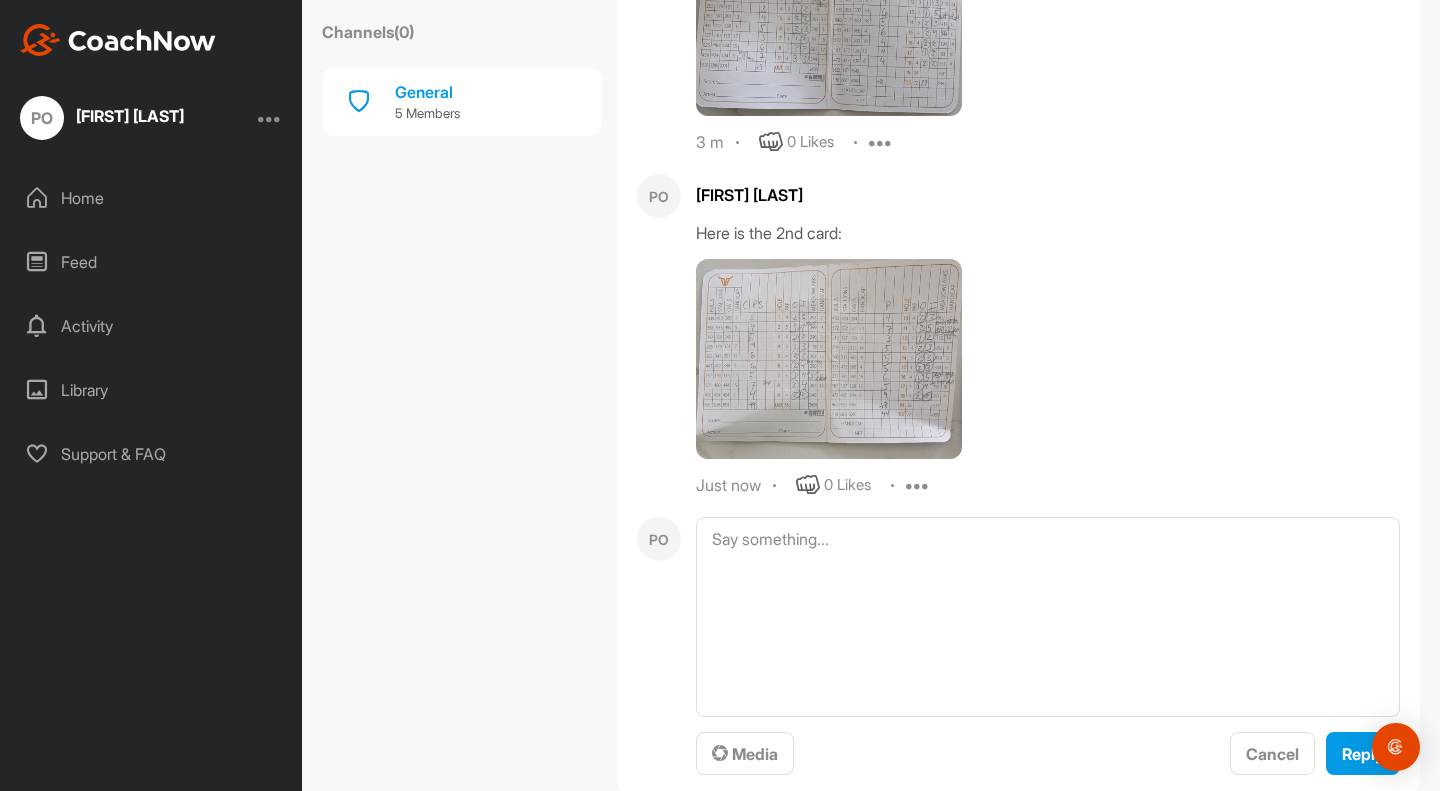 scroll, scrollTop: 1277, scrollLeft: 0, axis: vertical 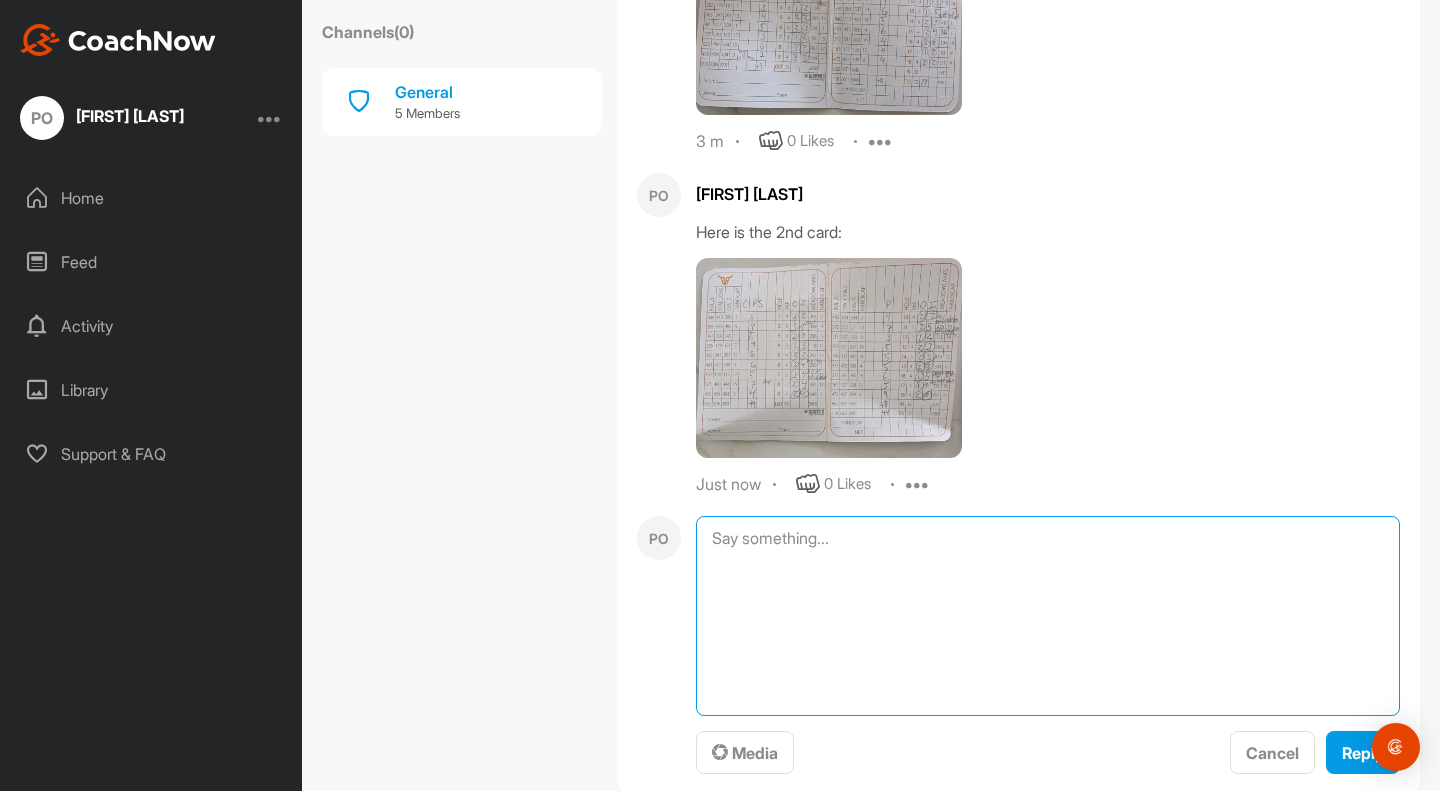 click at bounding box center (1048, 616) 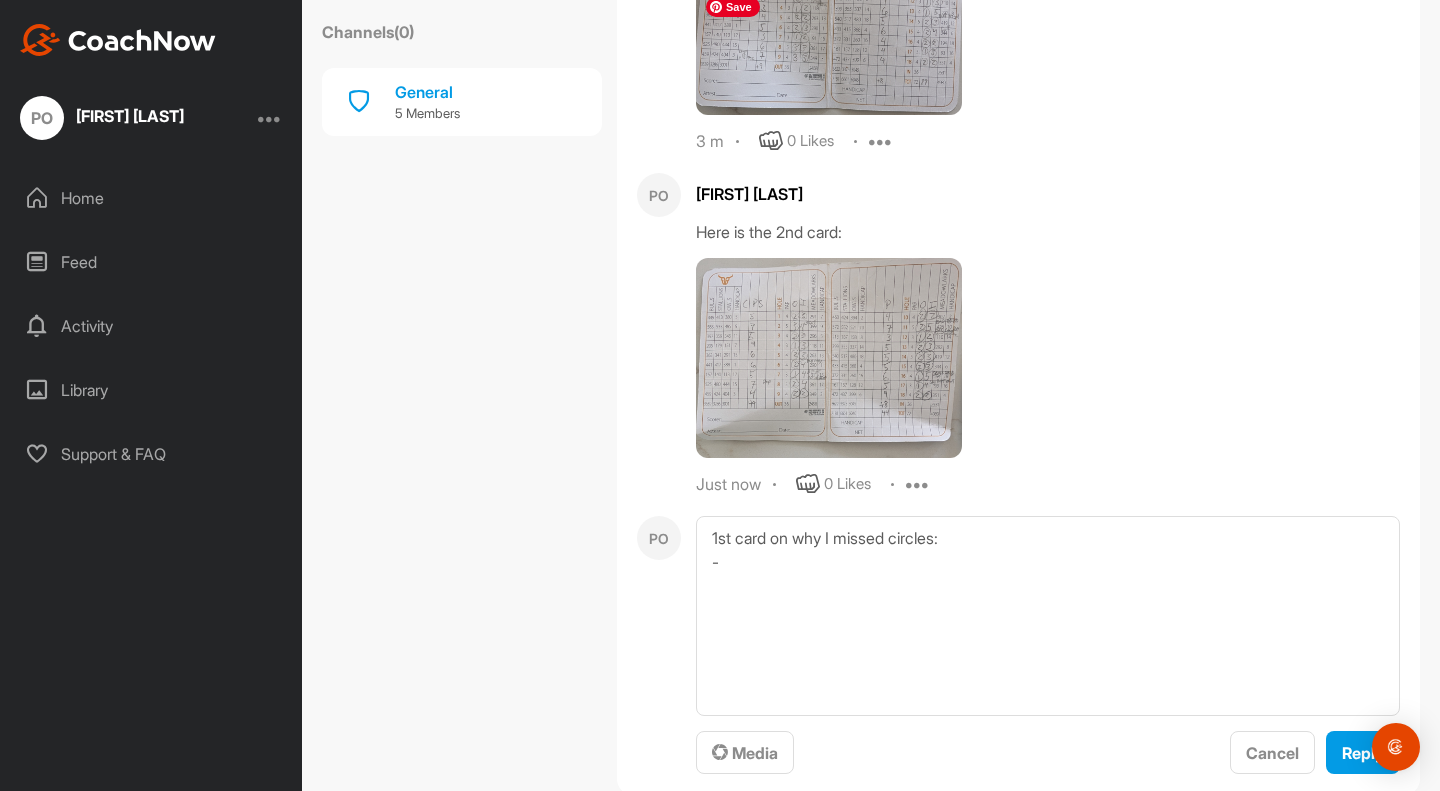 click at bounding box center (829, 15) 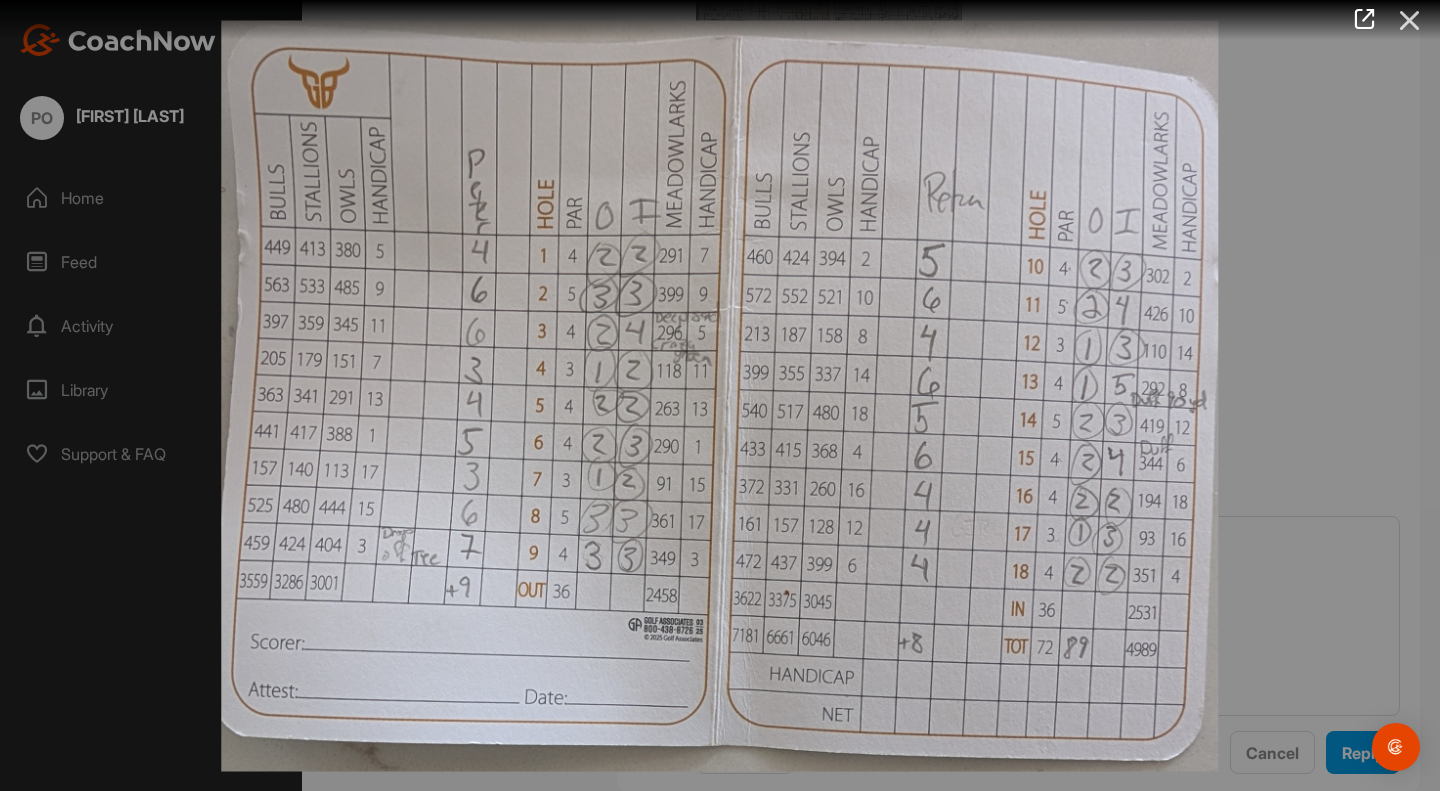 click at bounding box center (1410, 20) 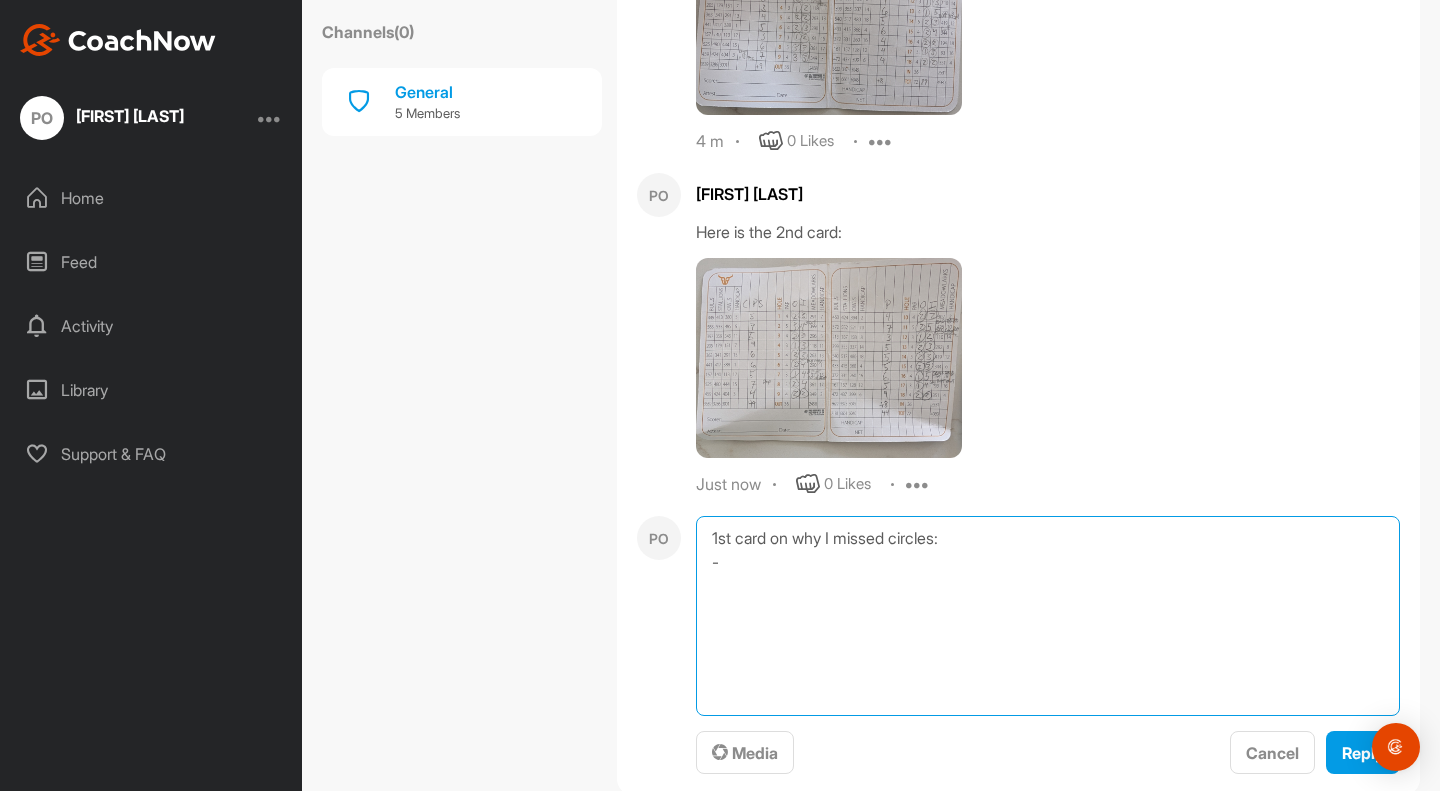 click on "1st card on why I missed circles:
-" at bounding box center (1048, 616) 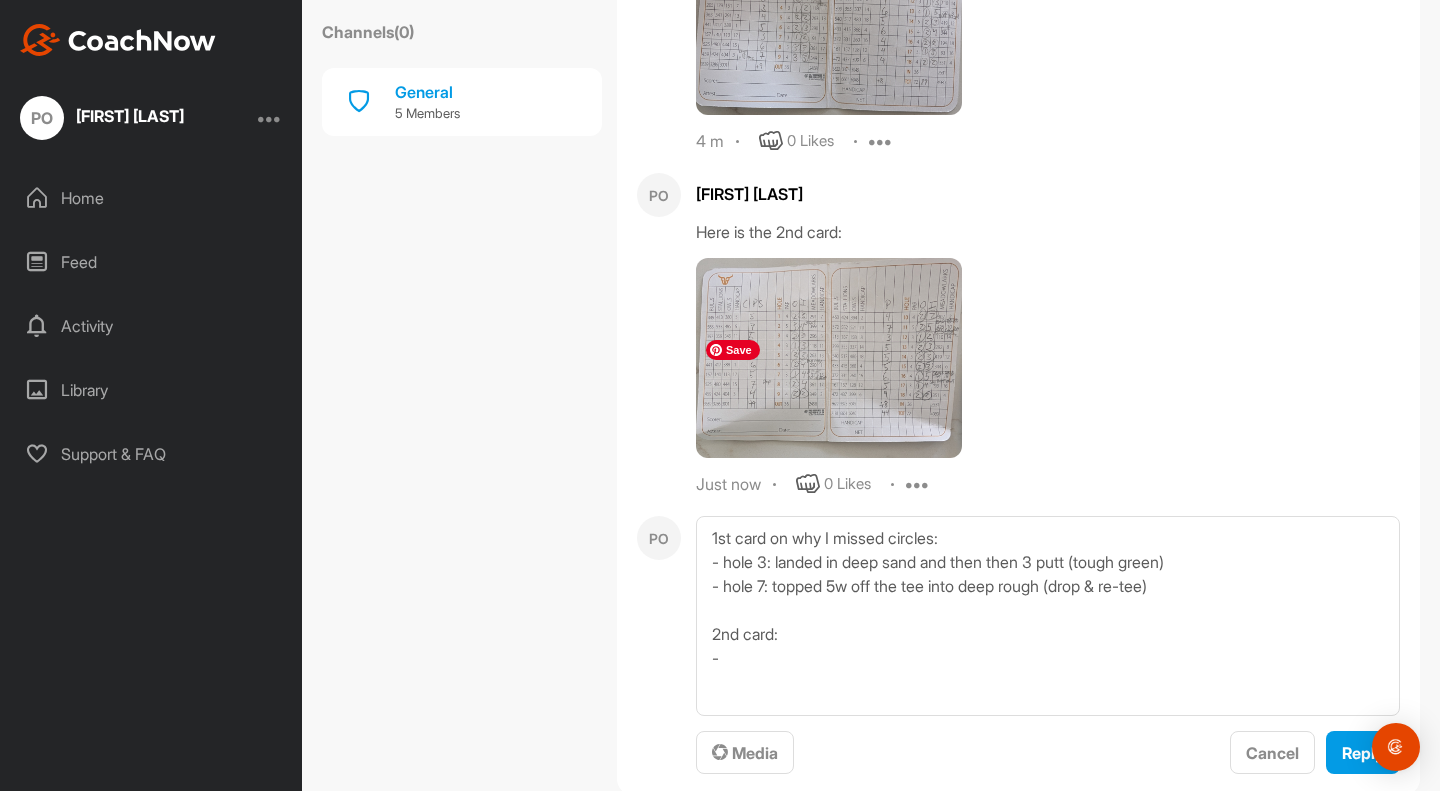 click at bounding box center [829, 358] 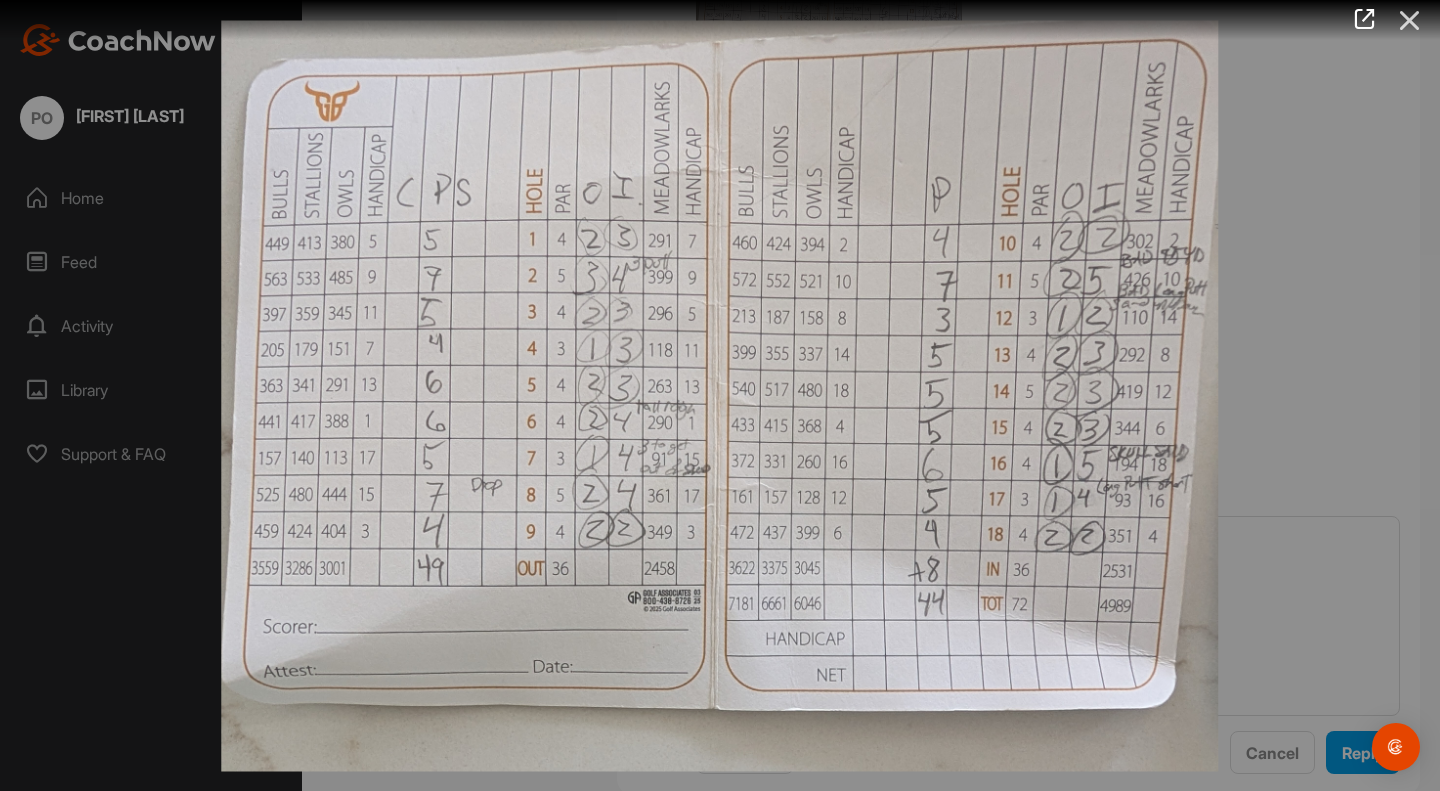 click at bounding box center (1410, 20) 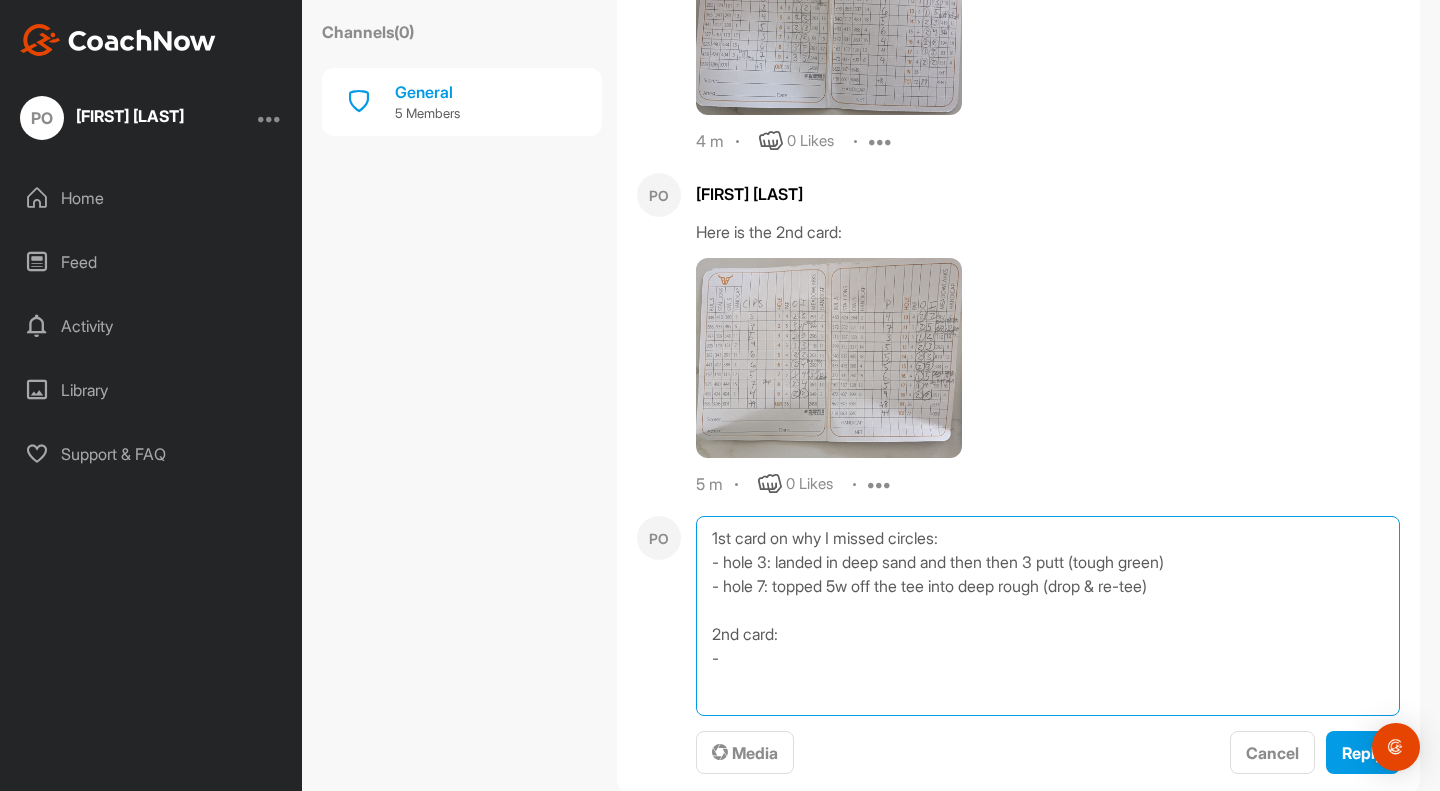 click on "1st card on why I missed circles:
- hole 3: landed in deep sand and then then 3 putt (tough green)
- hole 7: topped 5w off the tee into deep rough (drop & re-tee)
2nd card:
-" at bounding box center [1048, 616] 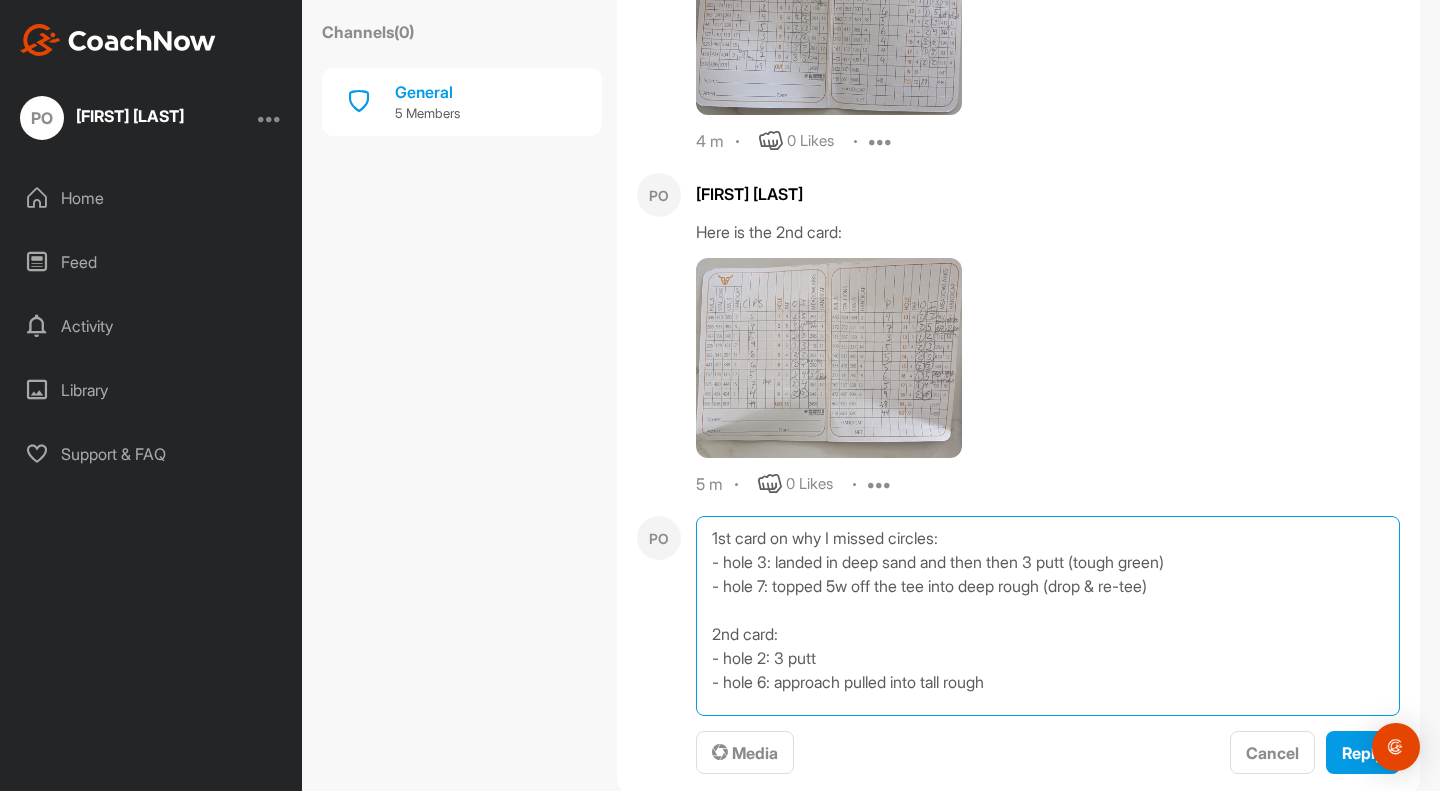 click on "1st card on why I missed circles:
- hole 3: landed in deep sand and then then 3 putt (tough green)
- hole 7: topped 5w off the tee into deep rough (drop & re-tee)
2nd card:
- hole 2: 3 putt
- hole 6: approach pulled into tall rough" at bounding box center (1048, 616) 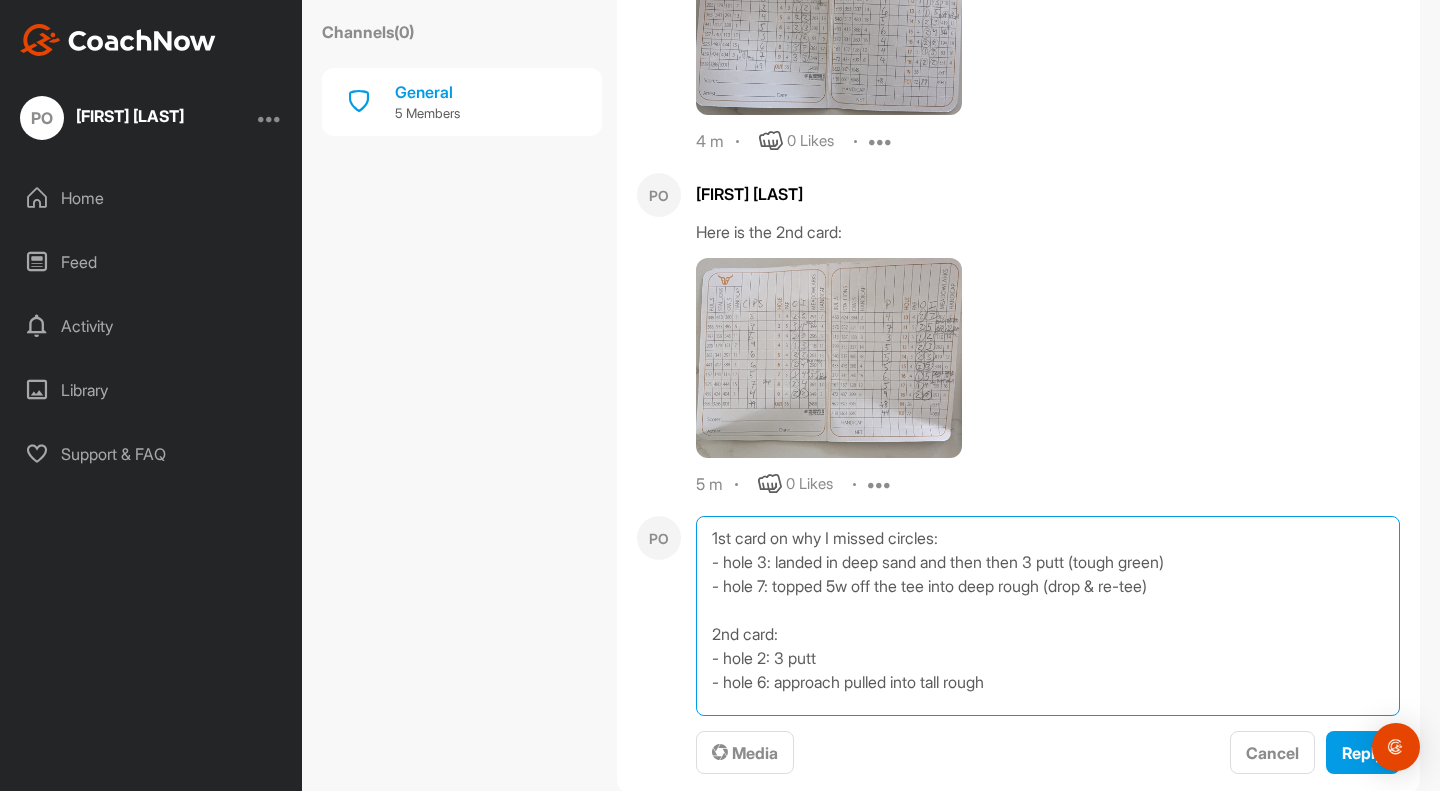 click on "1st card on why I missed circles:
- hole 3: landed in deep sand and then then 3 putt (tough green)
- hole 7: topped 5w off the tee into deep rough (drop & re-tee)
2nd card:
- hole 2: 3 putt
- hole 6: approach pulled into tall rough" at bounding box center [1048, 616] 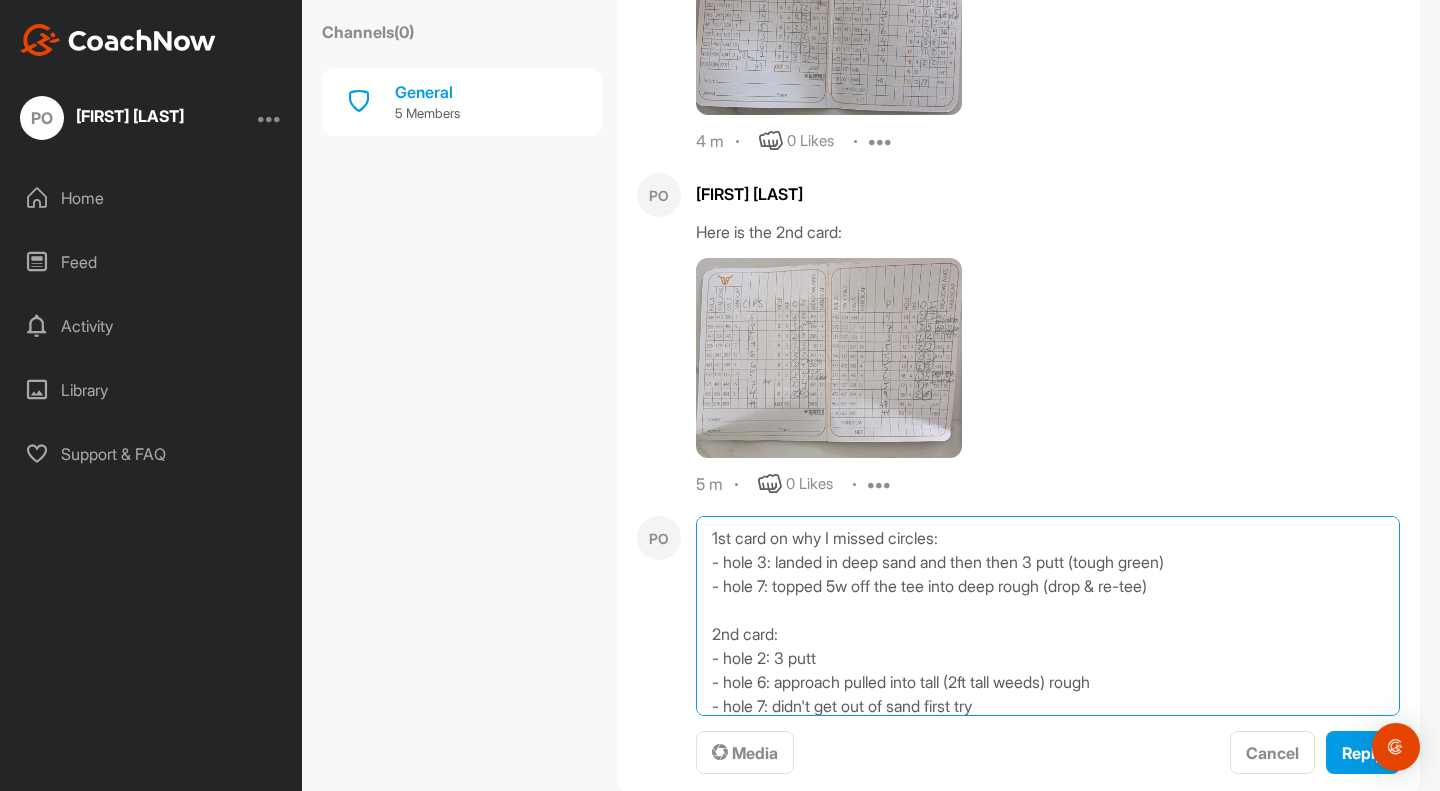 scroll, scrollTop: 24, scrollLeft: 0, axis: vertical 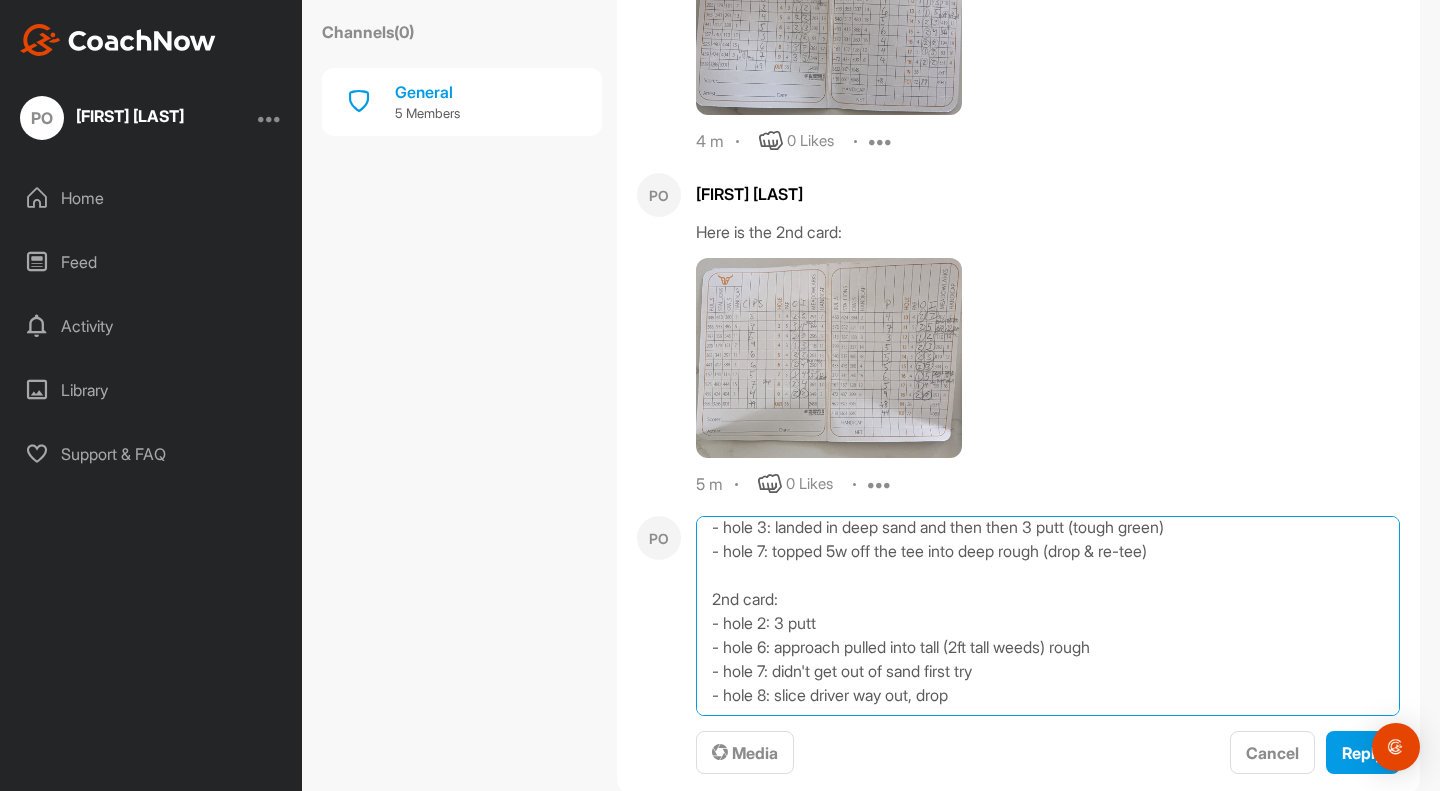 click on "1st card on why I missed circles:
- hole 3: landed in deep sand and then then 3 putt (tough green)
- hole 7: topped 5w off the tee into deep rough (drop & re-tee)
2nd card:
- hole 2: 3 putt
- hole 6: approach pulled into tall (2ft tall weeds) rough
- hole 7: didn't get out of sand first try
- hole 8: slice driver way out, drop" at bounding box center [1048, 616] 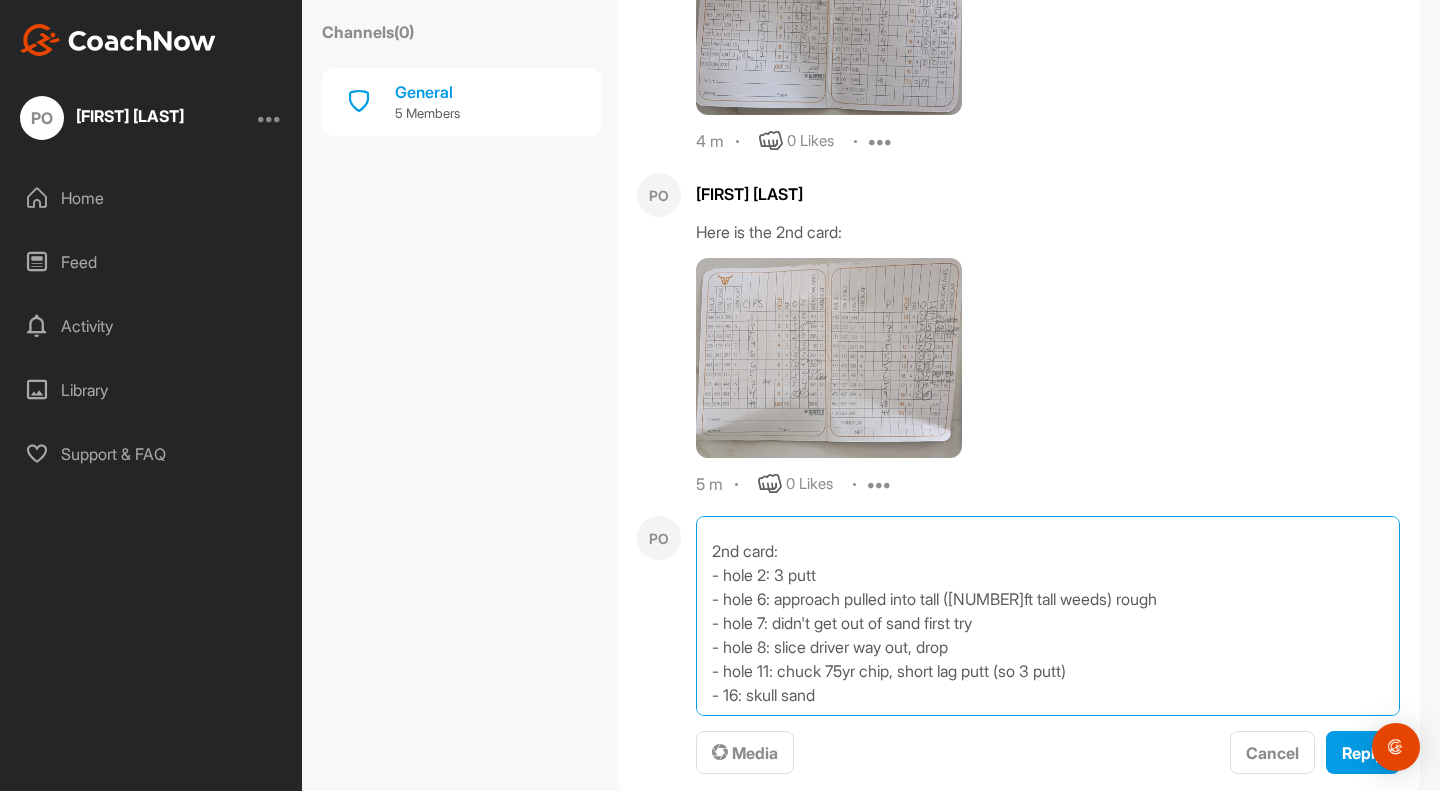 scroll, scrollTop: 96, scrollLeft: 0, axis: vertical 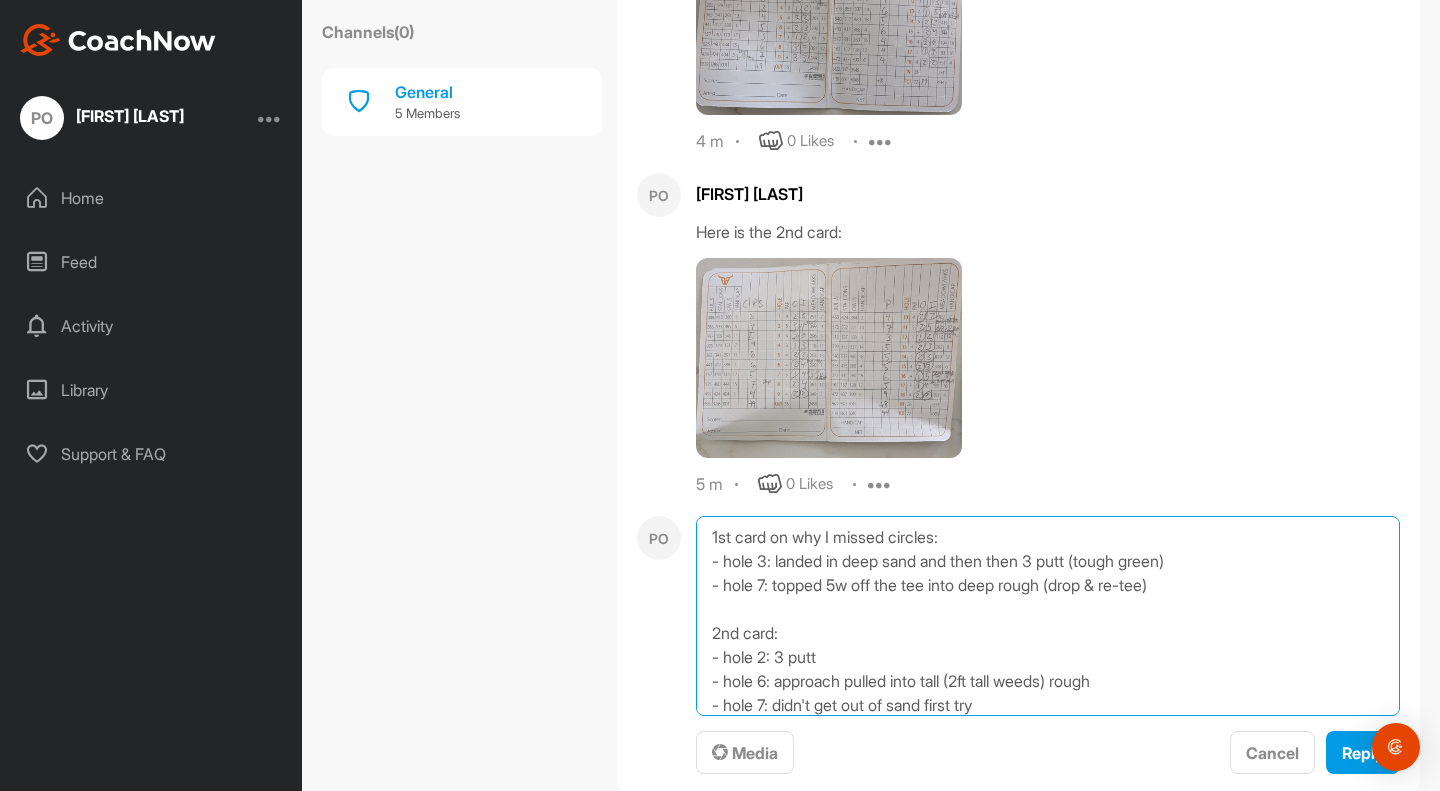 click on "1st card on why I missed circles:
- hole 3: landed in deep sand and then then 3 putt (tough green)
- hole 7: topped 5w off the tee into deep rough (drop & re-tee)
2nd card:
- hole 2: 3 putt
- hole 6: approach pulled into tall (2ft tall weeds) rough
- hole 7: didn't get out of sand first try
- hole 8: slice driver way out, drop
- hole 11: chuck 75yr chip, short lag putt (so 3 putt)
- 16: skull sand
- 17: short lag putt" at bounding box center (1048, 616) 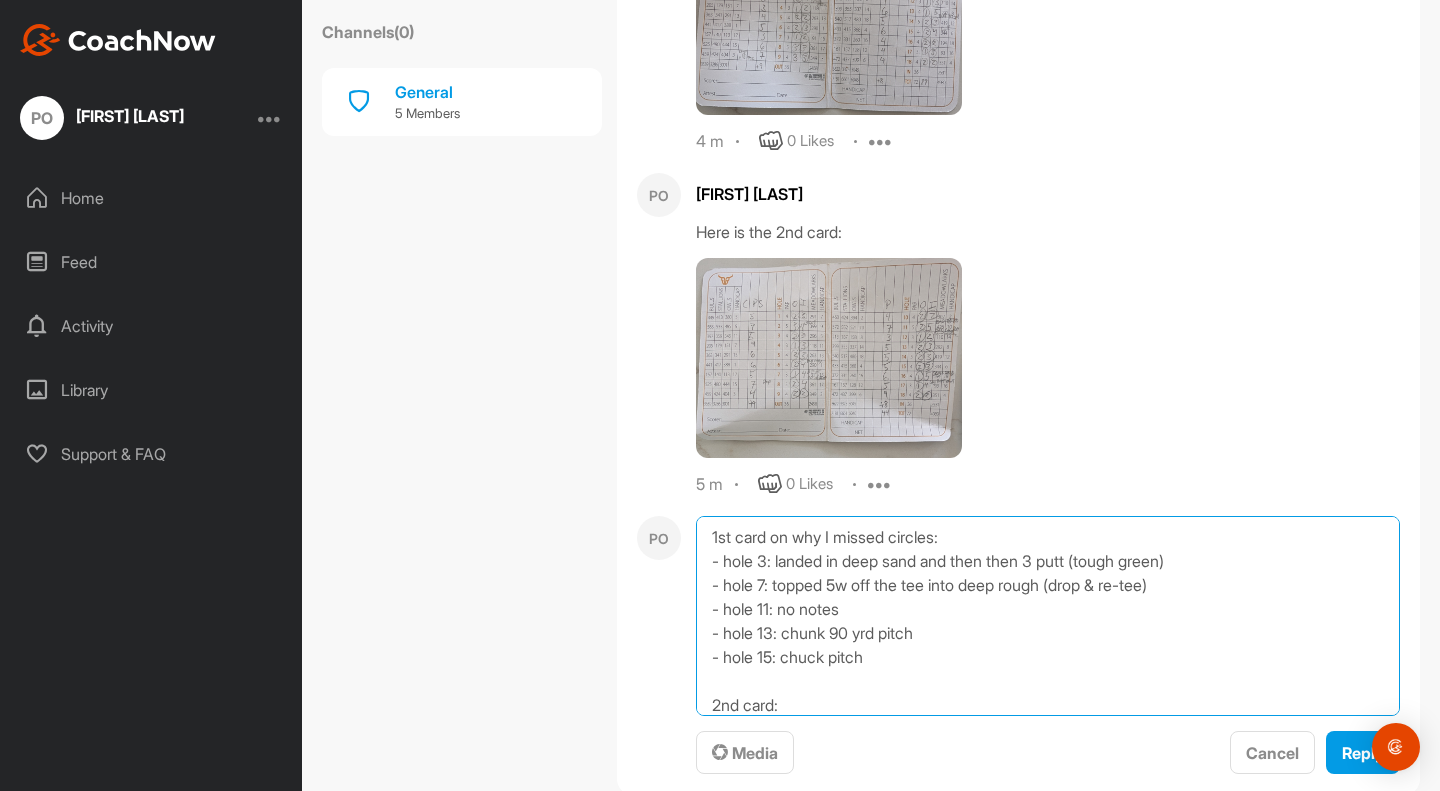 click on "1st card on why I missed circles:
- hole 3: landed in deep sand and then then 3 putt (tough green)
- hole 7: topped 5w off the tee into deep rough (drop & re-tee)
- hole 11: no notes
- hole 13: chunk 90 yrd pitch
- hole 15: chuck pitch
2nd card:
- hole 2: 3 putt
- hole 6: approach pulled into tall (2ft tall weeds) rough
- hole 7: didn't get out of sand first try
- hole 8: slice driver way out, drop
- hole 11: chuck 75yr chip, short lag putt (so 3 putt)
- 16: skull sand
- 17: short lag putt" at bounding box center (1048, 616) 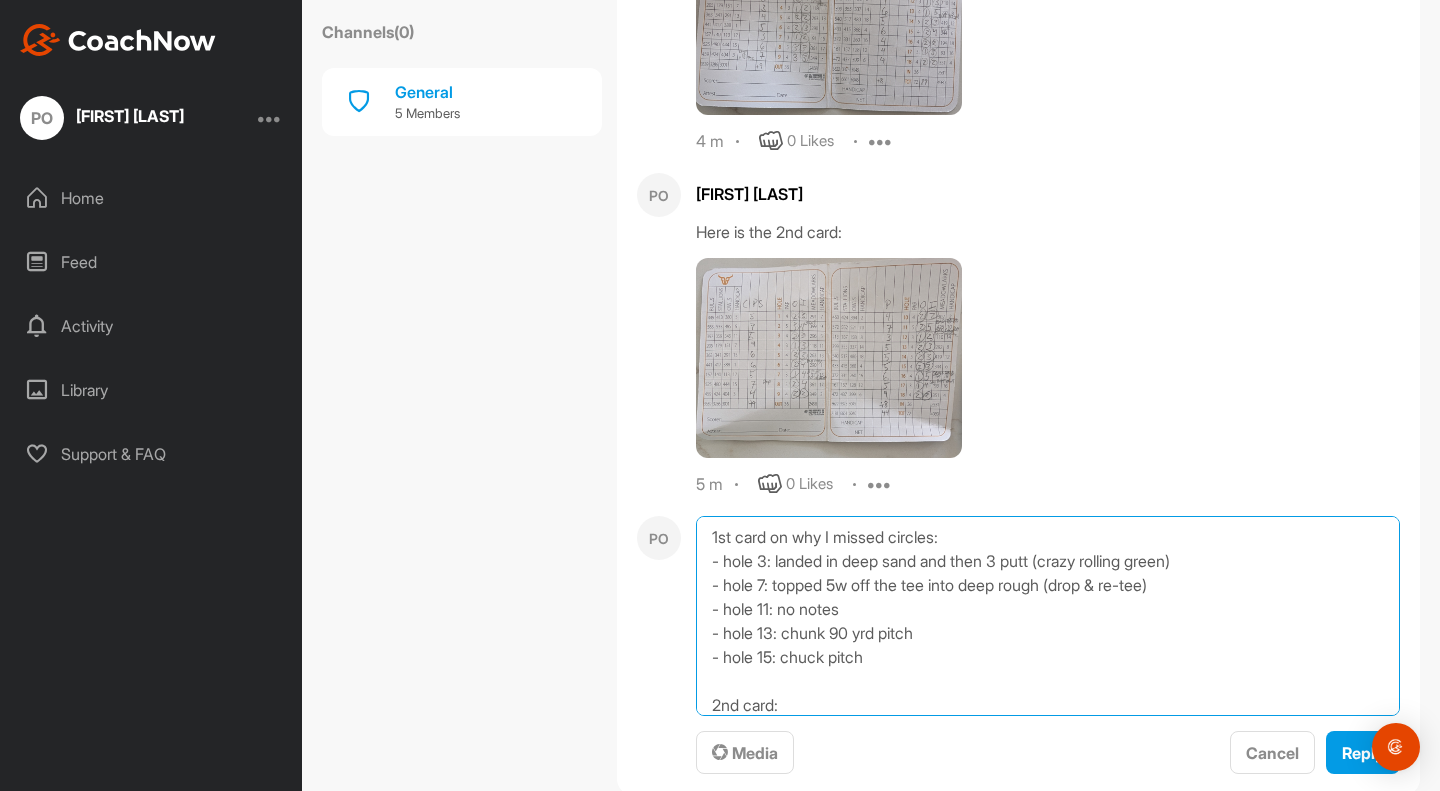 click on "1st card on why I missed circles:
- hole 3: landed in deep sand and then 3 putt (crazy rolling green)
- hole 7: topped 5w off the tee into deep rough (drop & re-tee)
- hole 11: no notes
- hole 13: chunk 90 yrd pitch
- hole 15: chuck pitch
2nd card:
- hole 2: 3 putt
- hole 6: approach pulled into tall (2ft tall weeds) rough
- hole 7: didn't get out of sand first try
- hole 8: slice driver way out, drop
- hole 11: chuck 75yr chip, short lag putt (so 3 putt)
- 16: skull sand
- 17: short lag putt" at bounding box center (1048, 616) 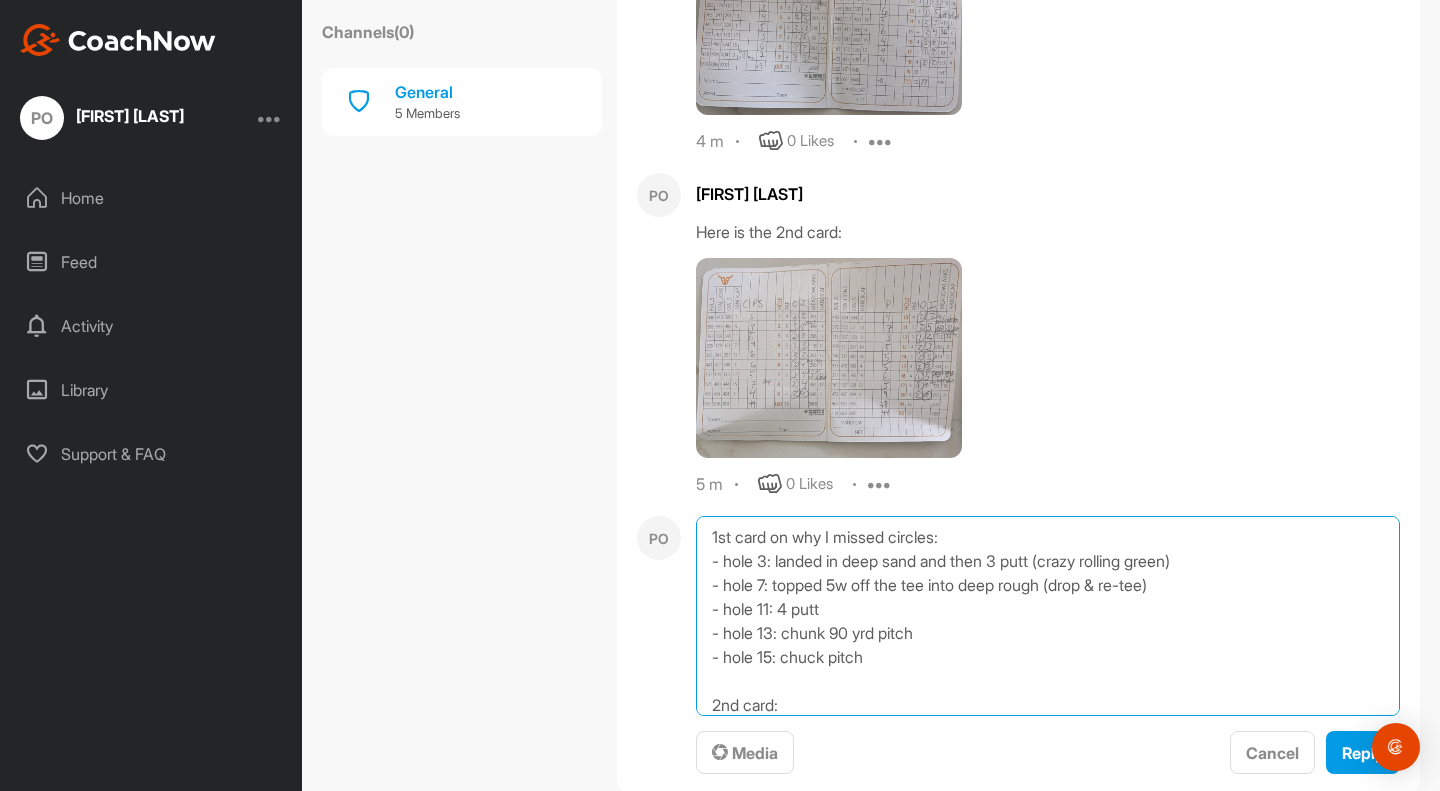 type on "1st card on why I missed circles:
- hole 3: landed in deep sand and then 3 putt (crazy rolling green)
- hole 7: topped 5w off the tee into deep rough (drop & re-tee)
- hole 11: 4 putt
- hole 13: chunk 90 yrd pitch
- hole 15: chuck pitch
2nd card:
- hole 2: 3 putt
- hole 6: approach pulled into tall (2ft tall weeds) rough
- hole 7: didn't get out of sand first try
- hole 8: slice driver way out, drop
- hole 11: chuck 75yr chip, short lag putt (so 3 putt)
- 16: skull sand
- 17: short lag putt" 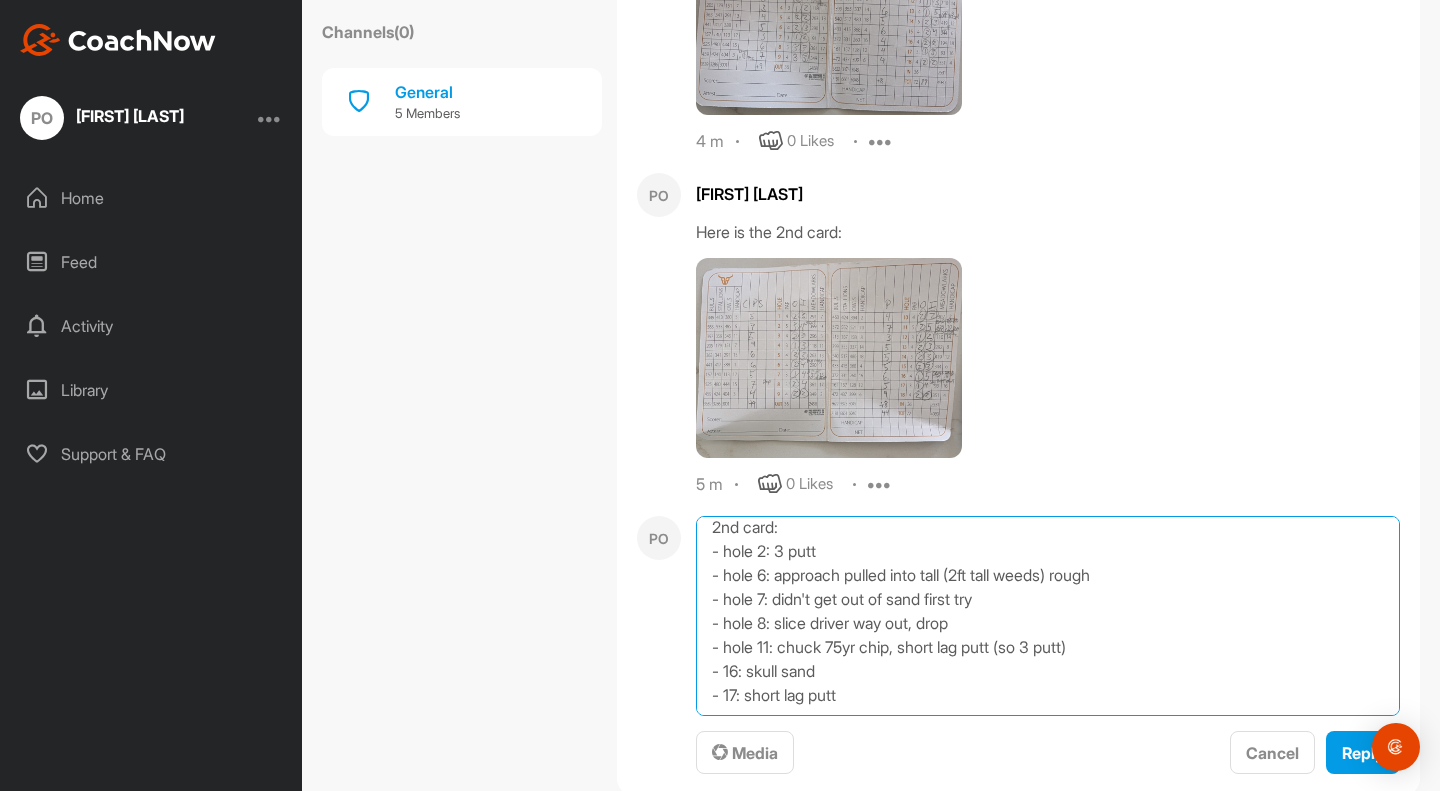scroll, scrollTop: 227, scrollLeft: 0, axis: vertical 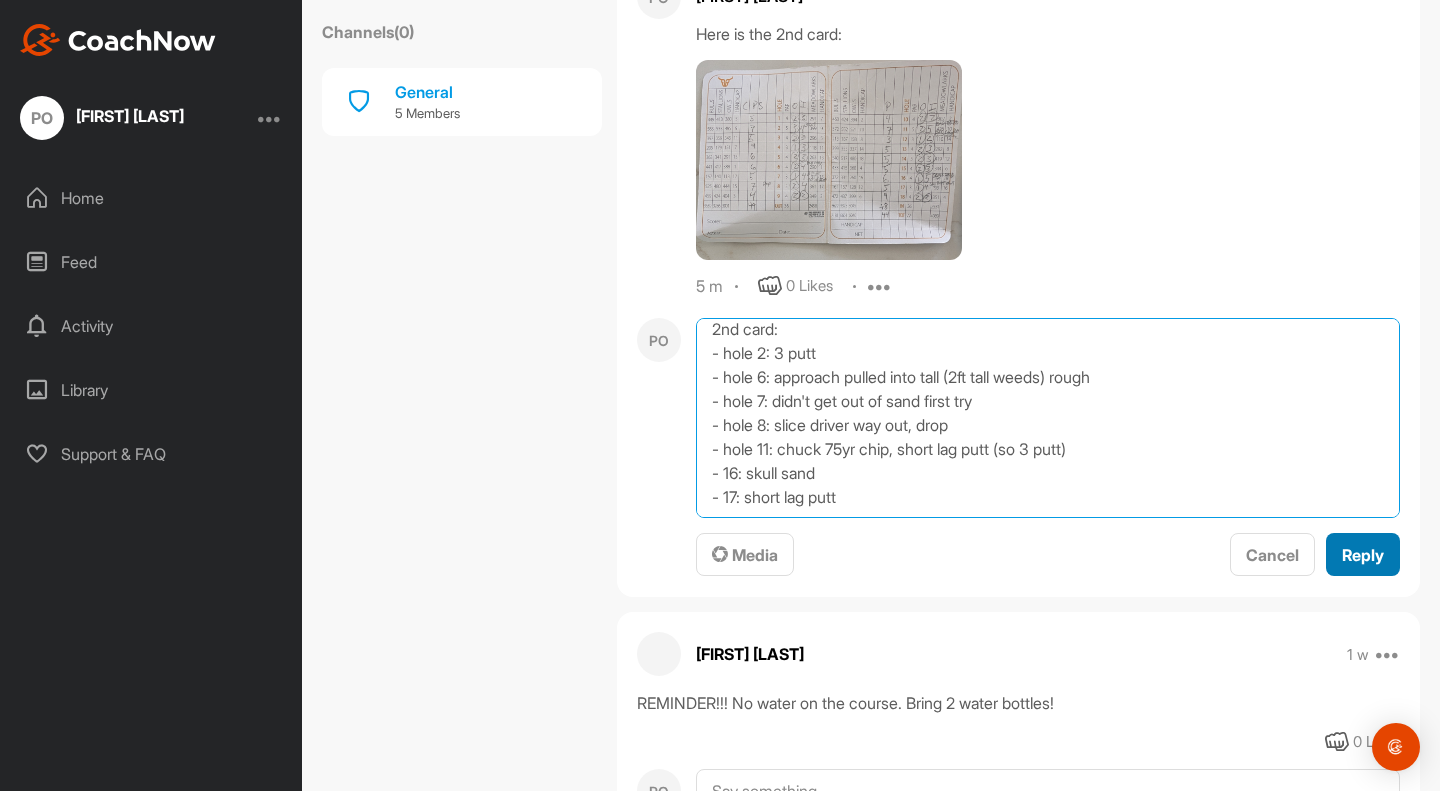 click on "Reply" at bounding box center (1363, 555) 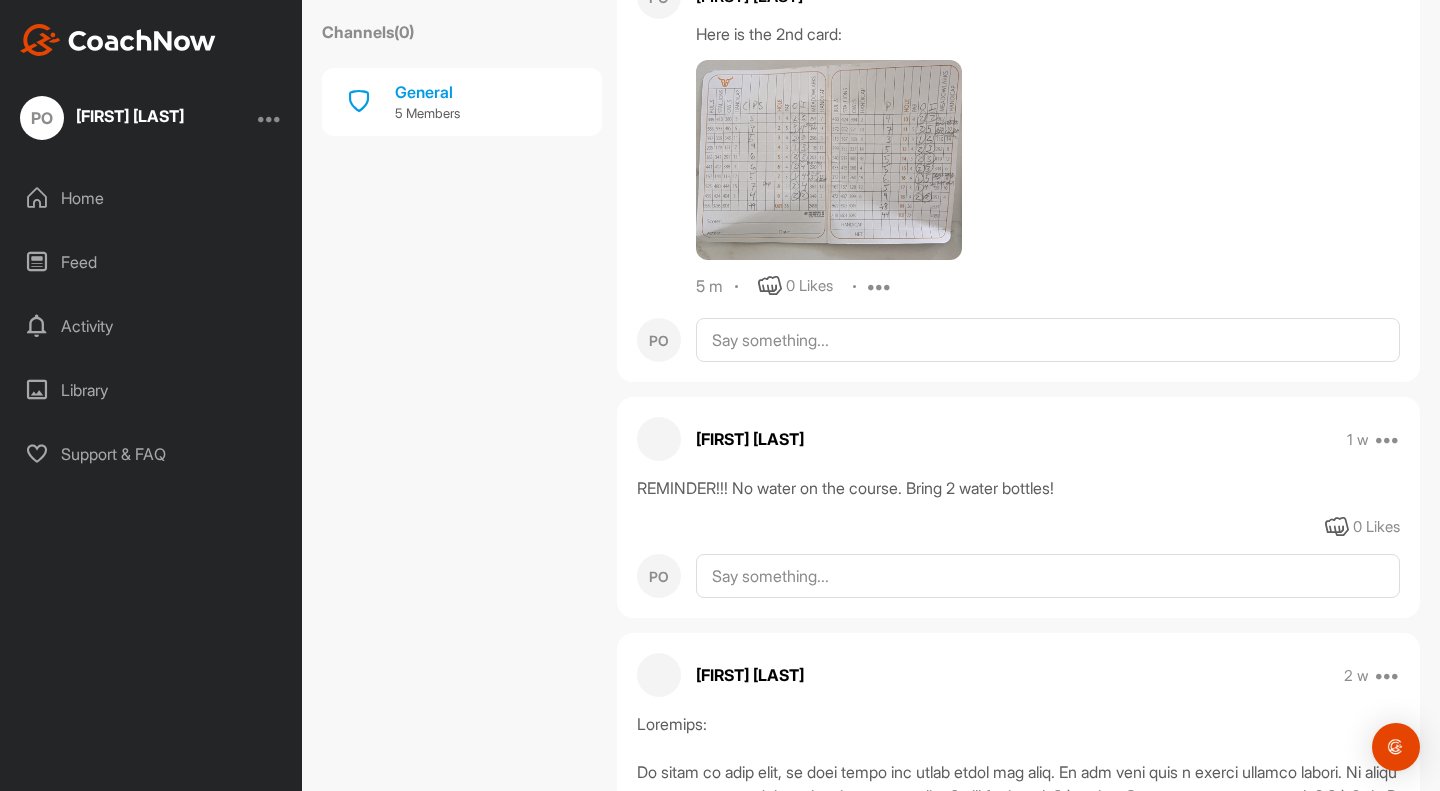 scroll, scrollTop: 0, scrollLeft: 0, axis: both 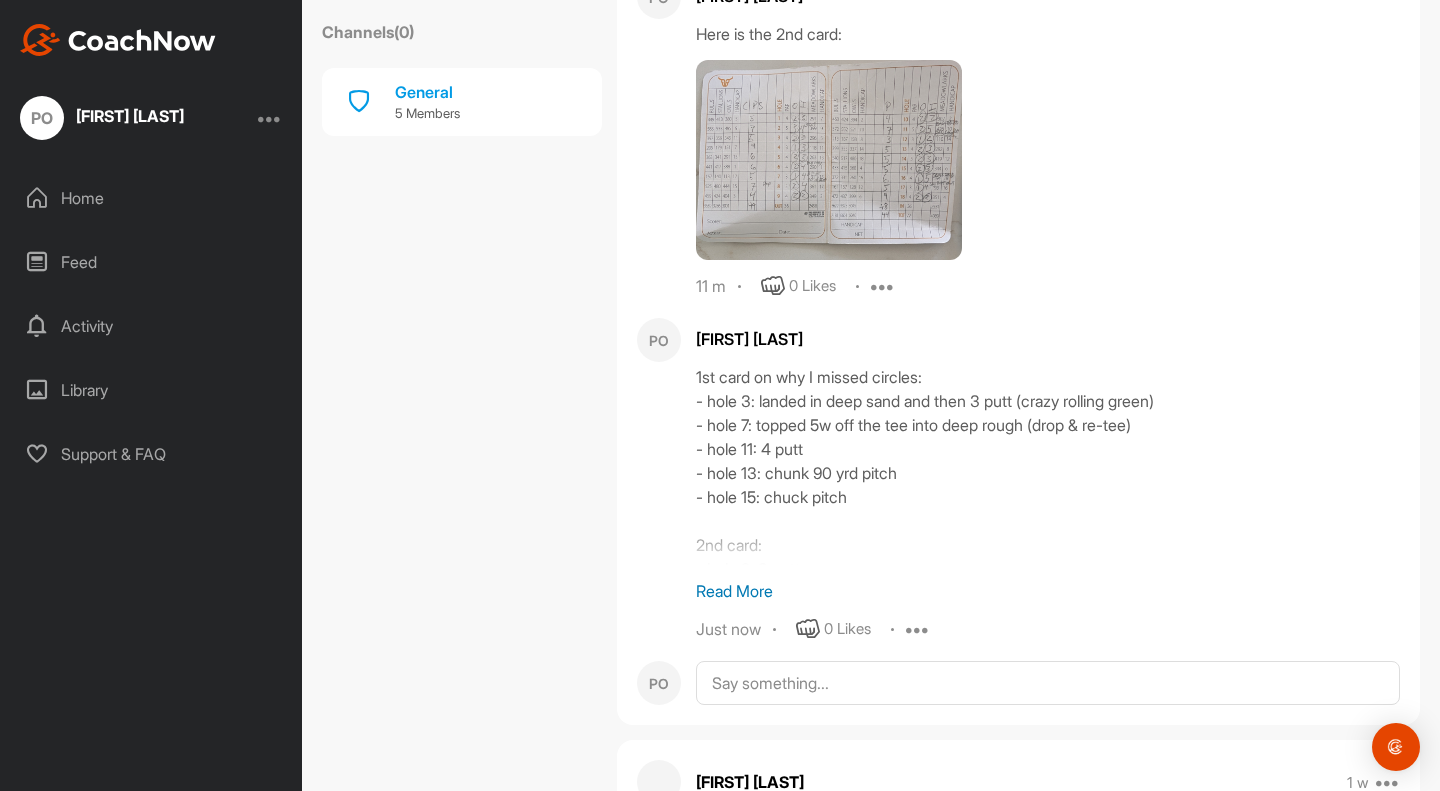 click on "Read More" at bounding box center (1048, 591) 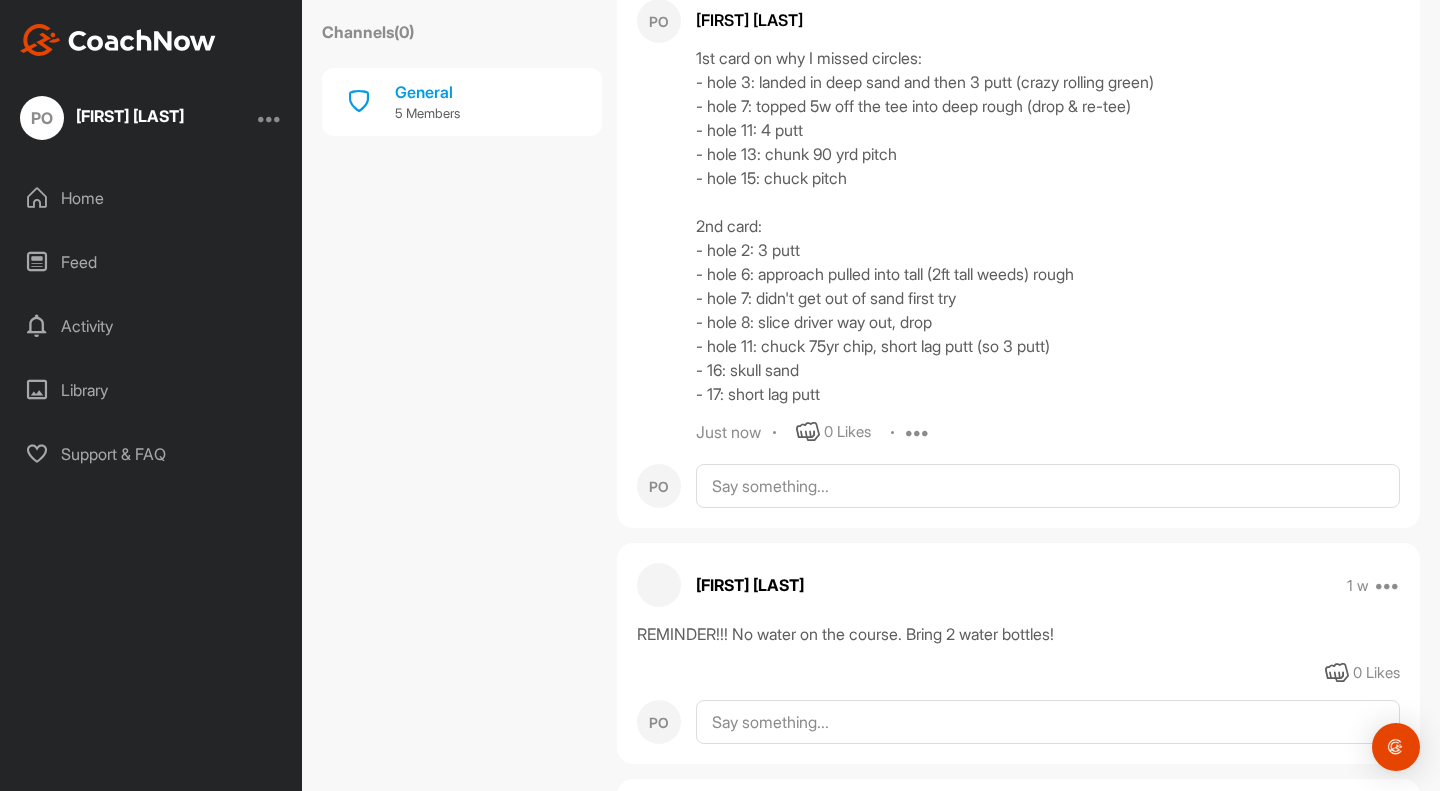 scroll, scrollTop: 1785, scrollLeft: 0, axis: vertical 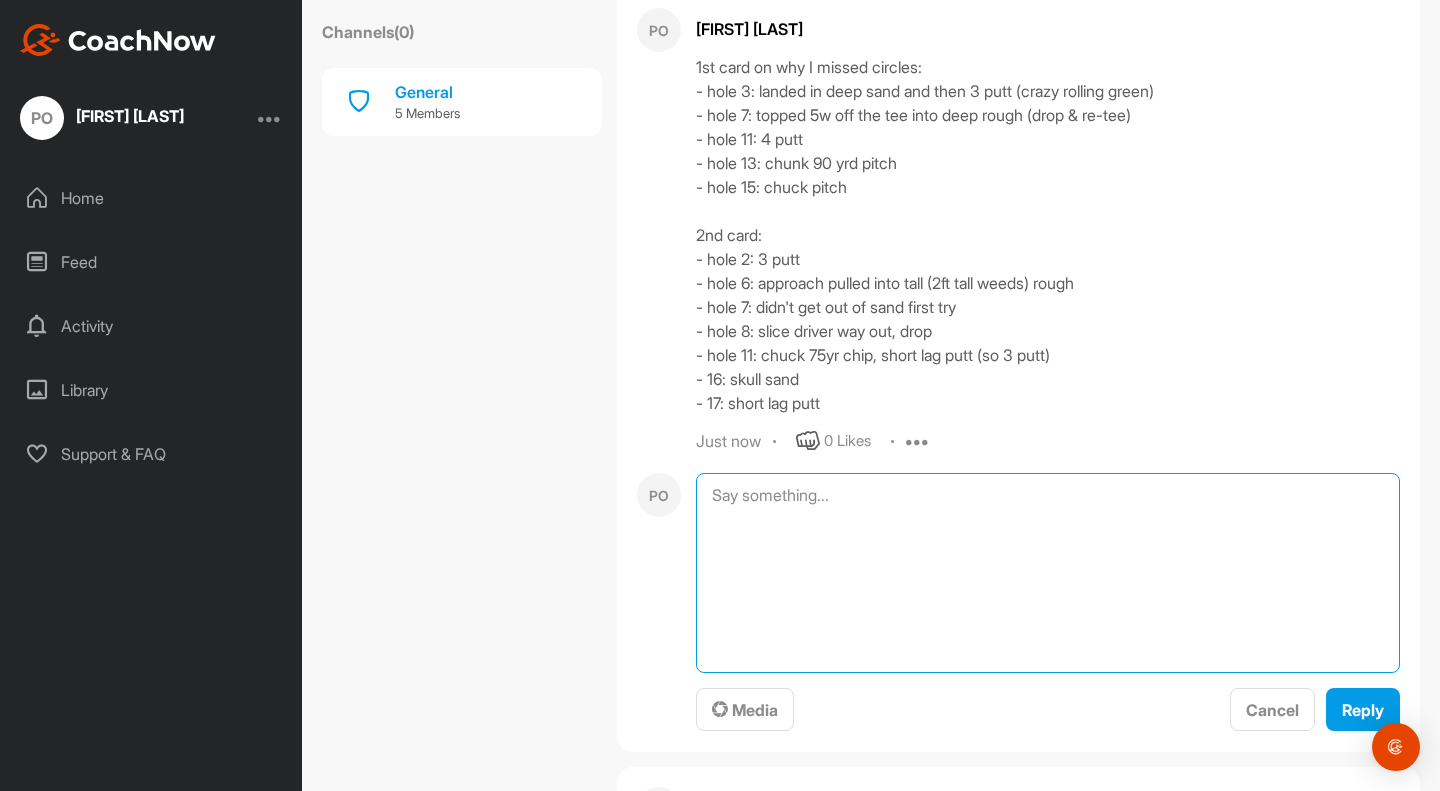 click at bounding box center [1048, 573] 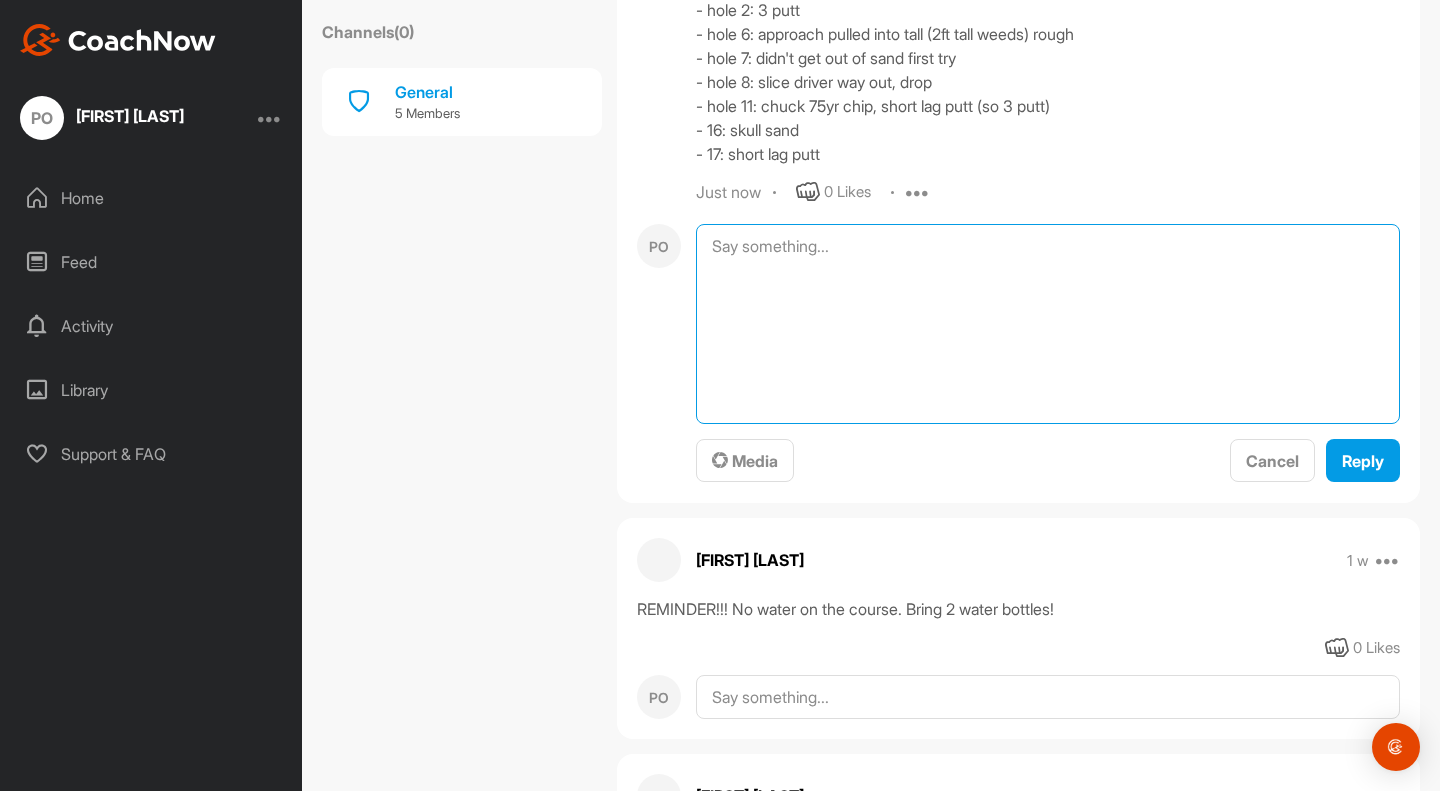 scroll, scrollTop: 2036, scrollLeft: 0, axis: vertical 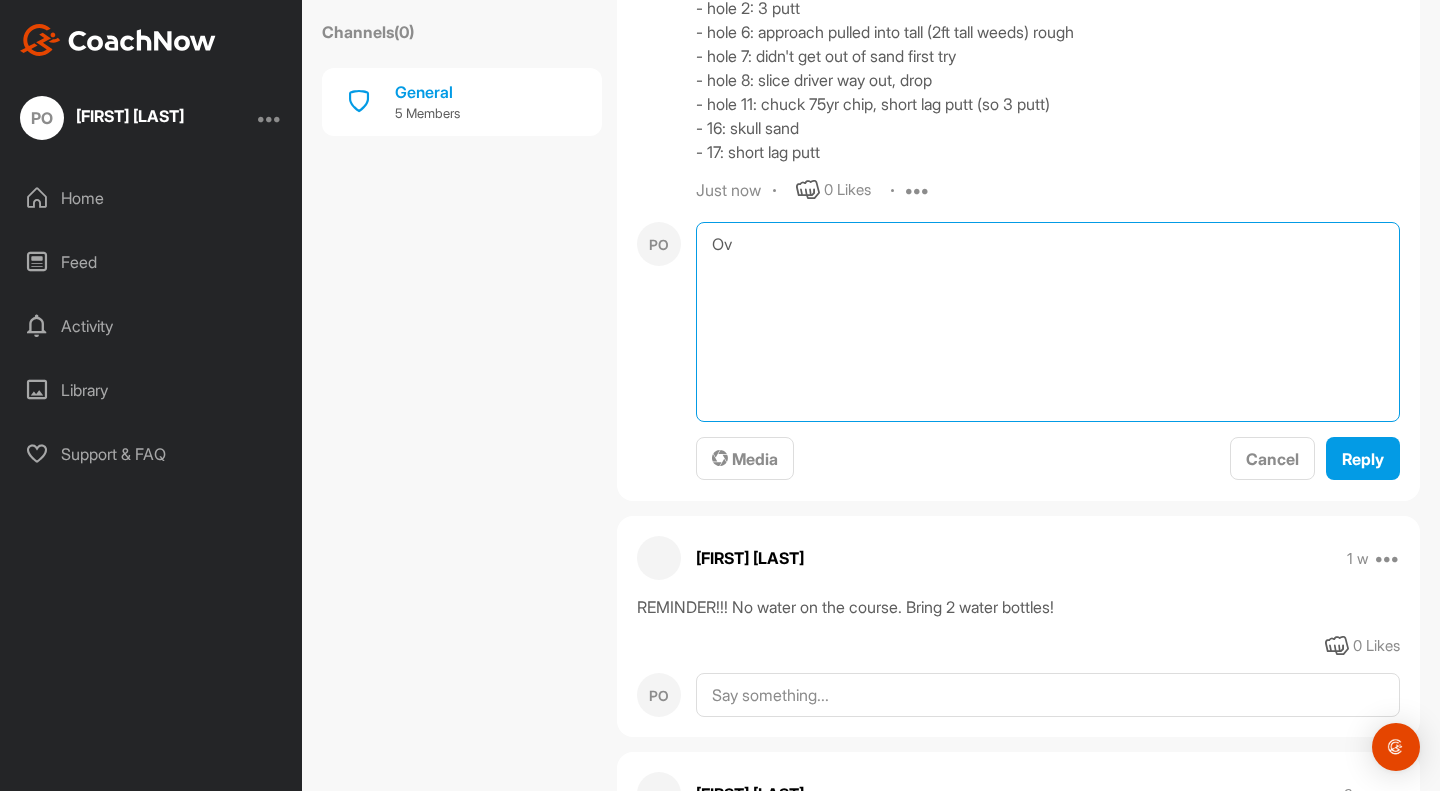 type on "O" 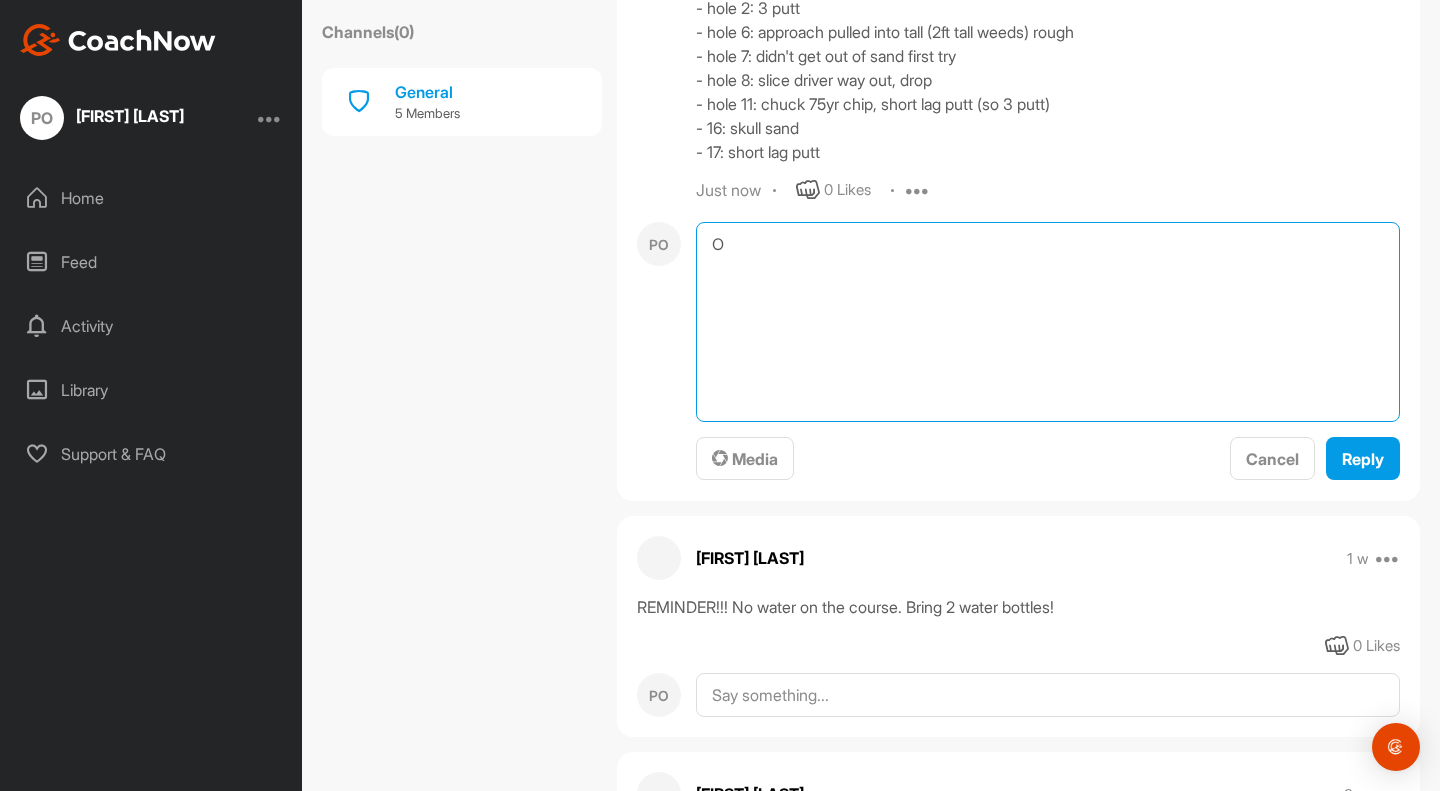 type 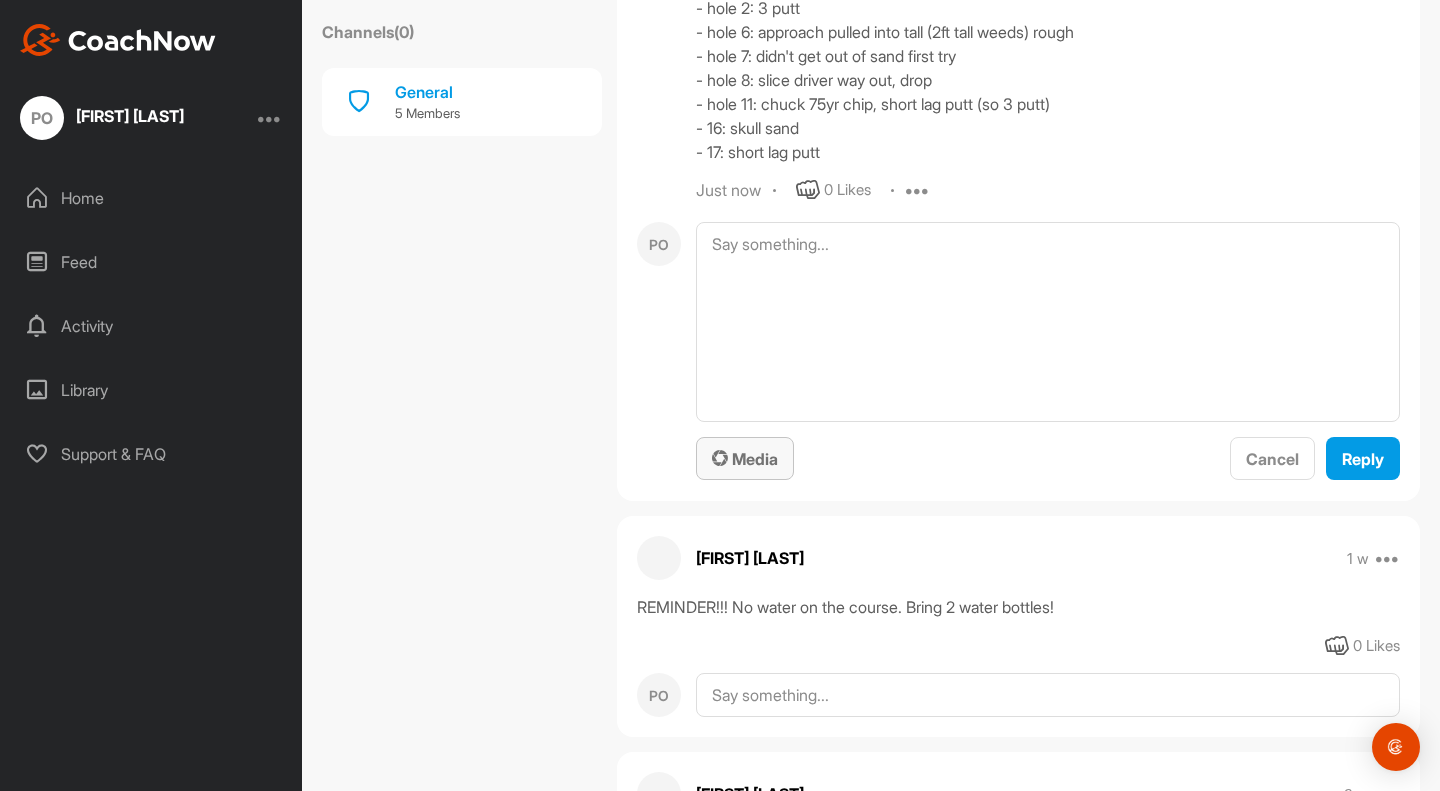 click on "Media" at bounding box center (745, 459) 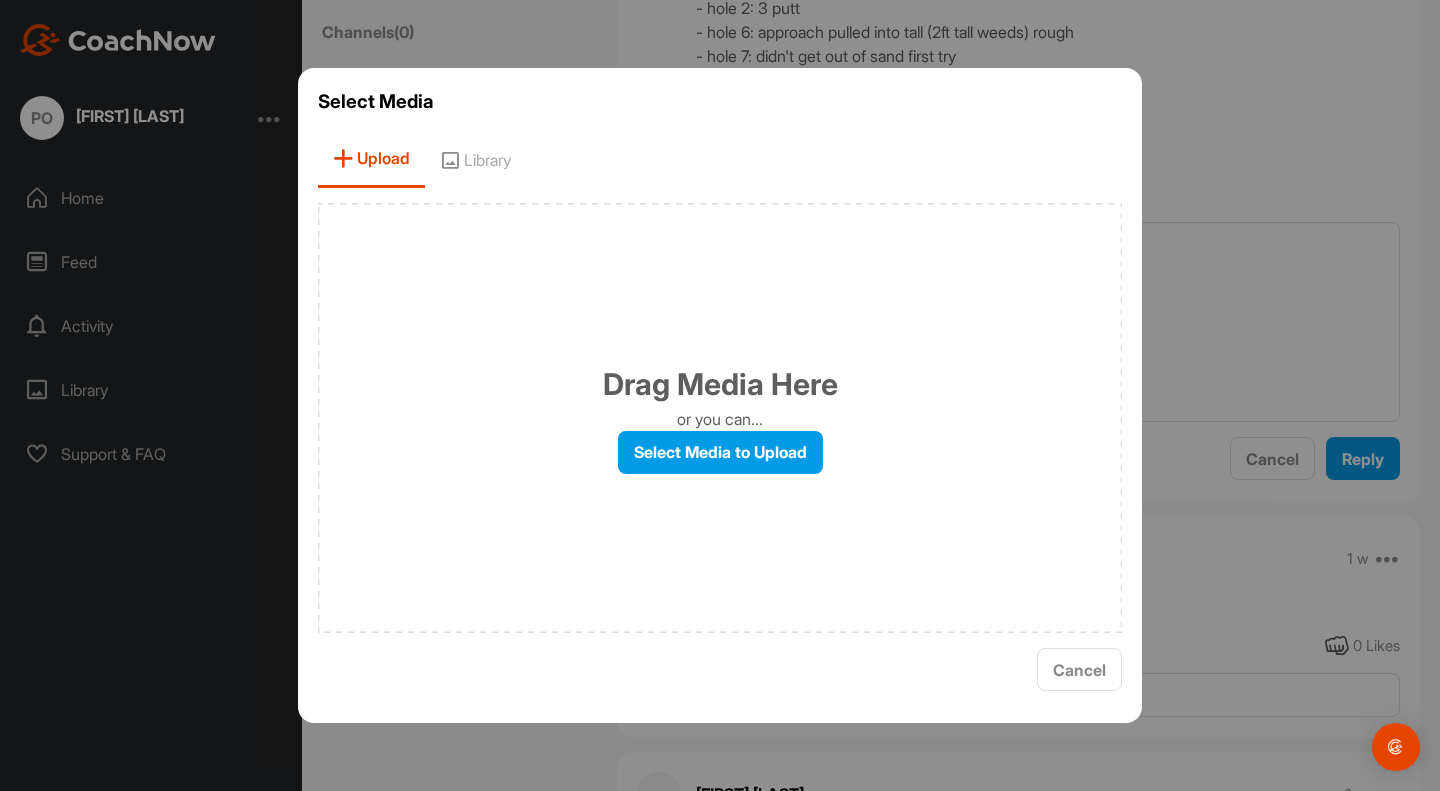 type 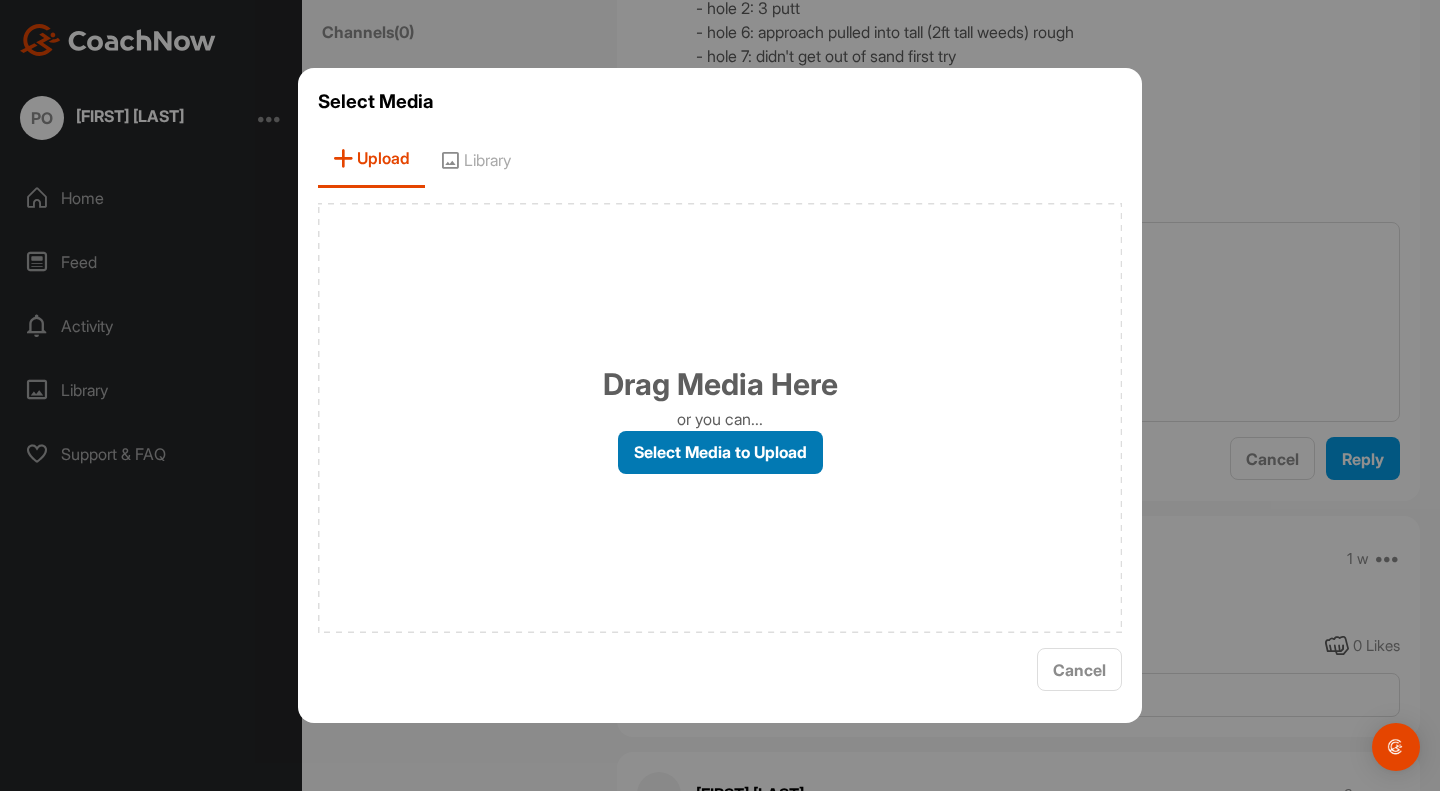 click on "Select Media to Upload" at bounding box center (720, 452) 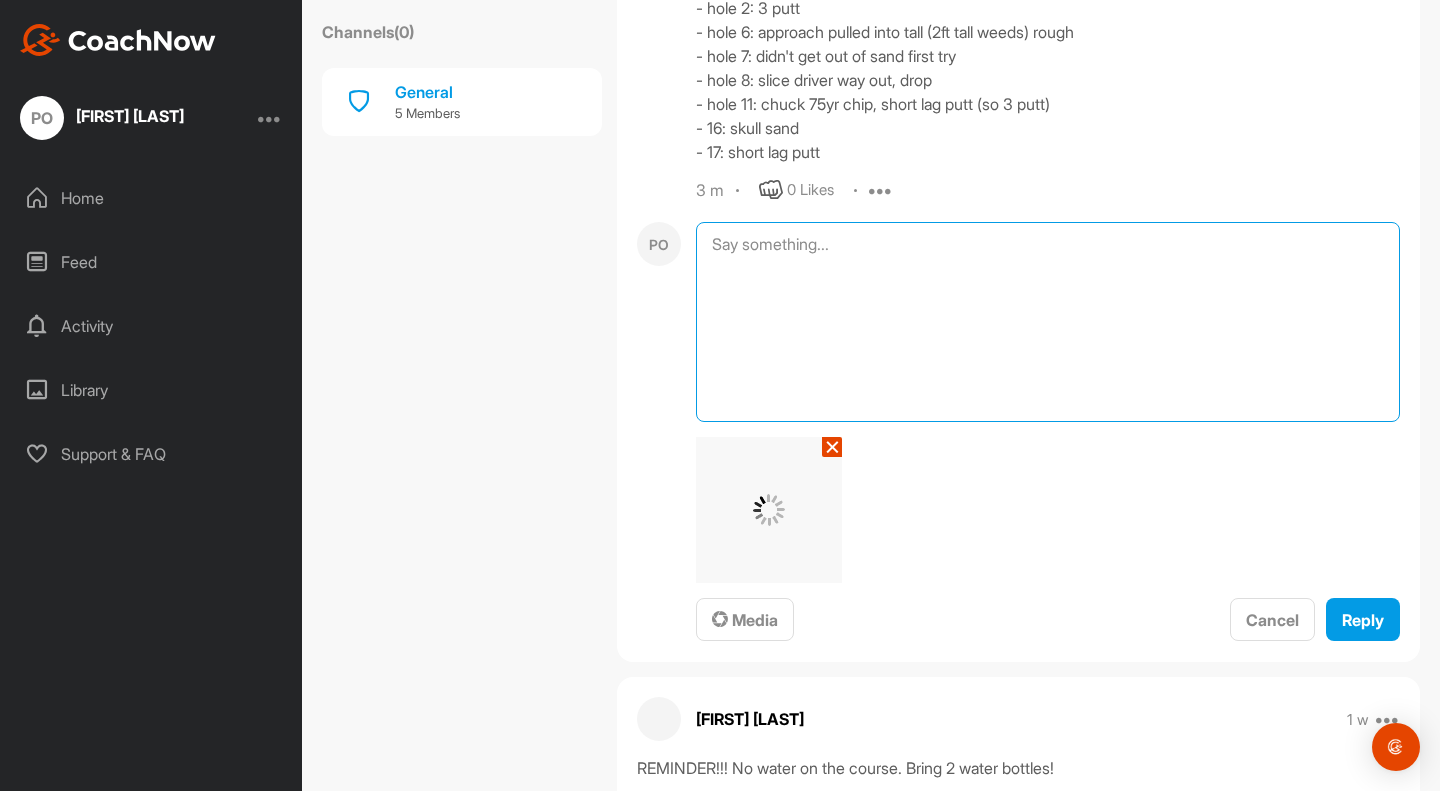 click at bounding box center (1048, 322) 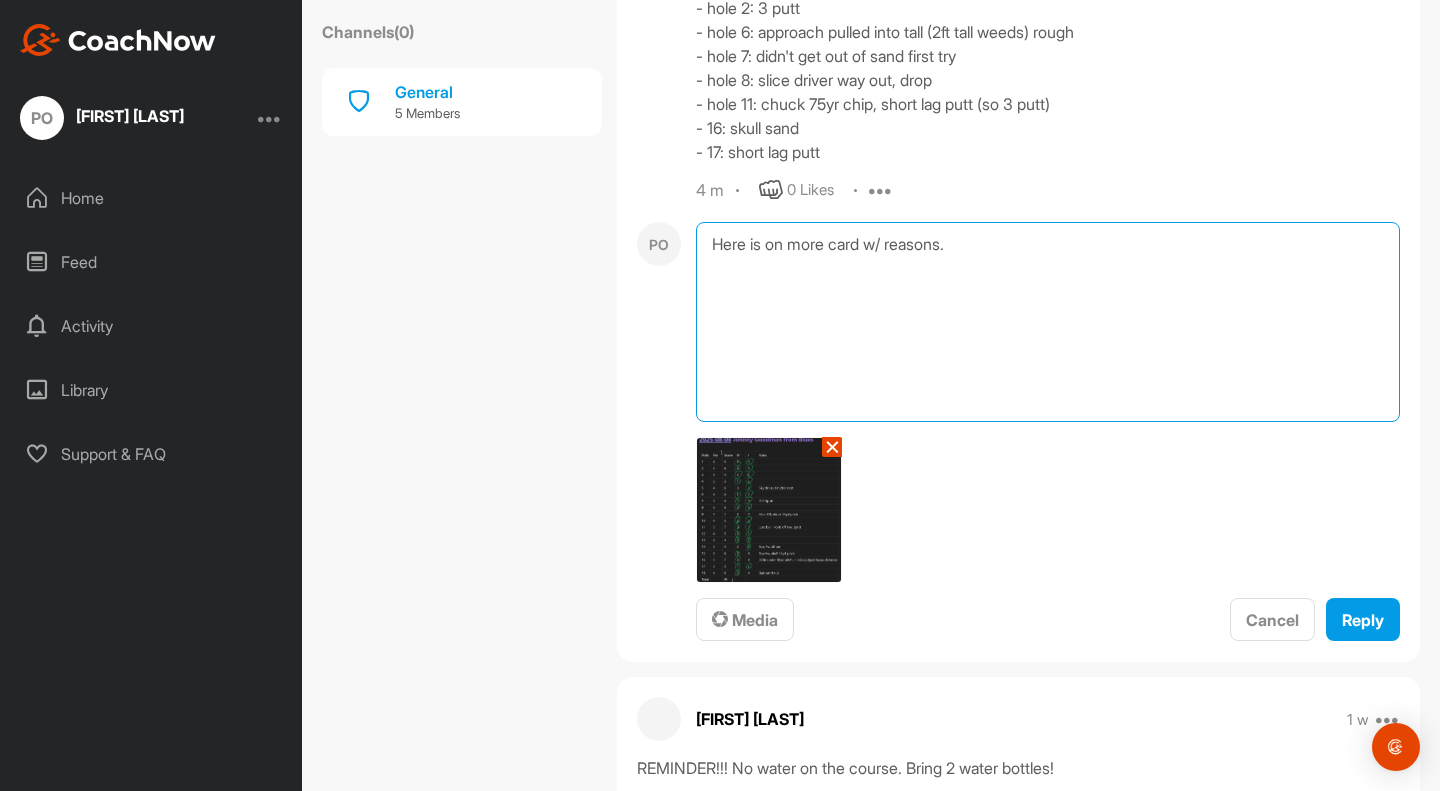 click on "Here is on more card w/ reasons." at bounding box center [1048, 322] 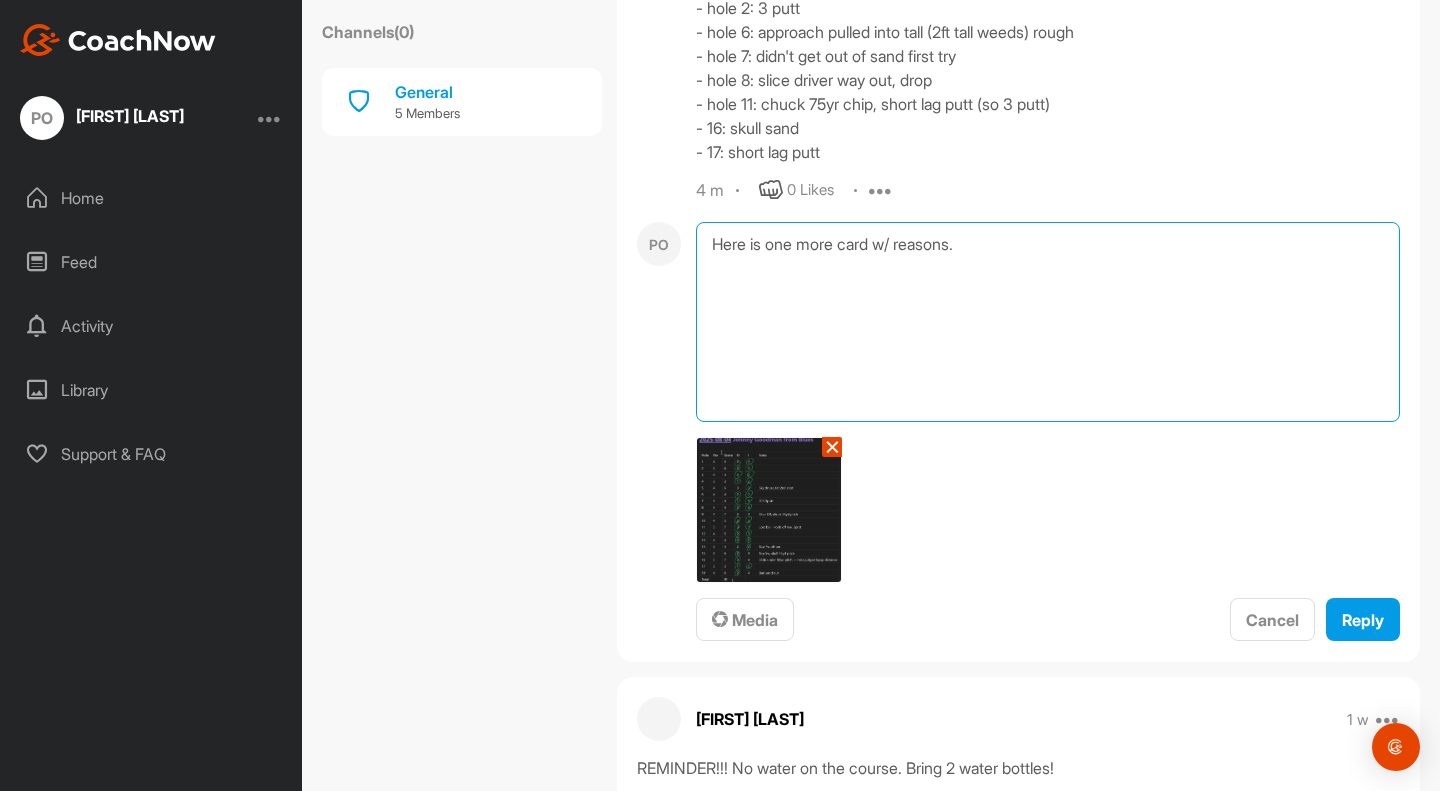 click on "Here is one more card w/ reasons." at bounding box center [1048, 322] 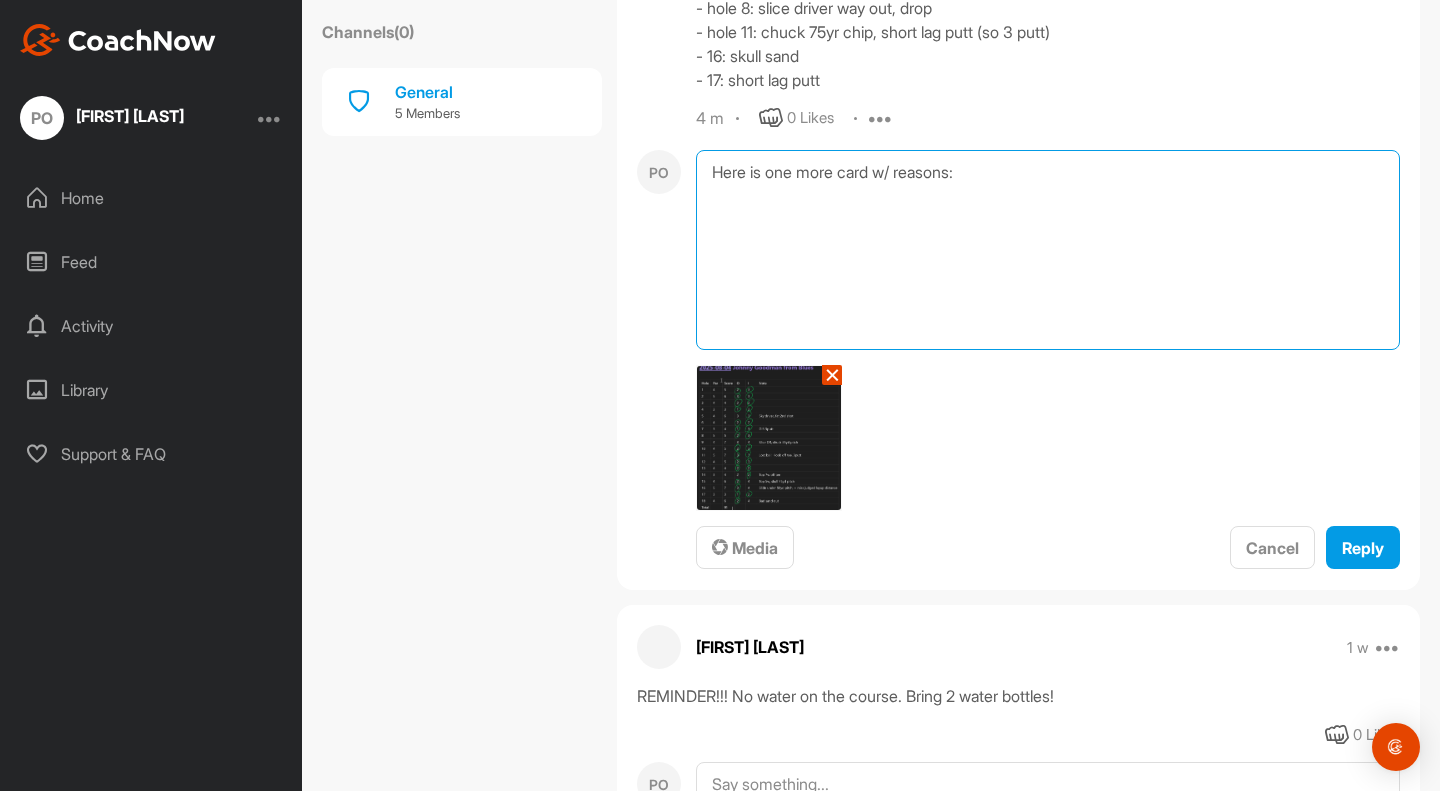 scroll, scrollTop: 2113, scrollLeft: 0, axis: vertical 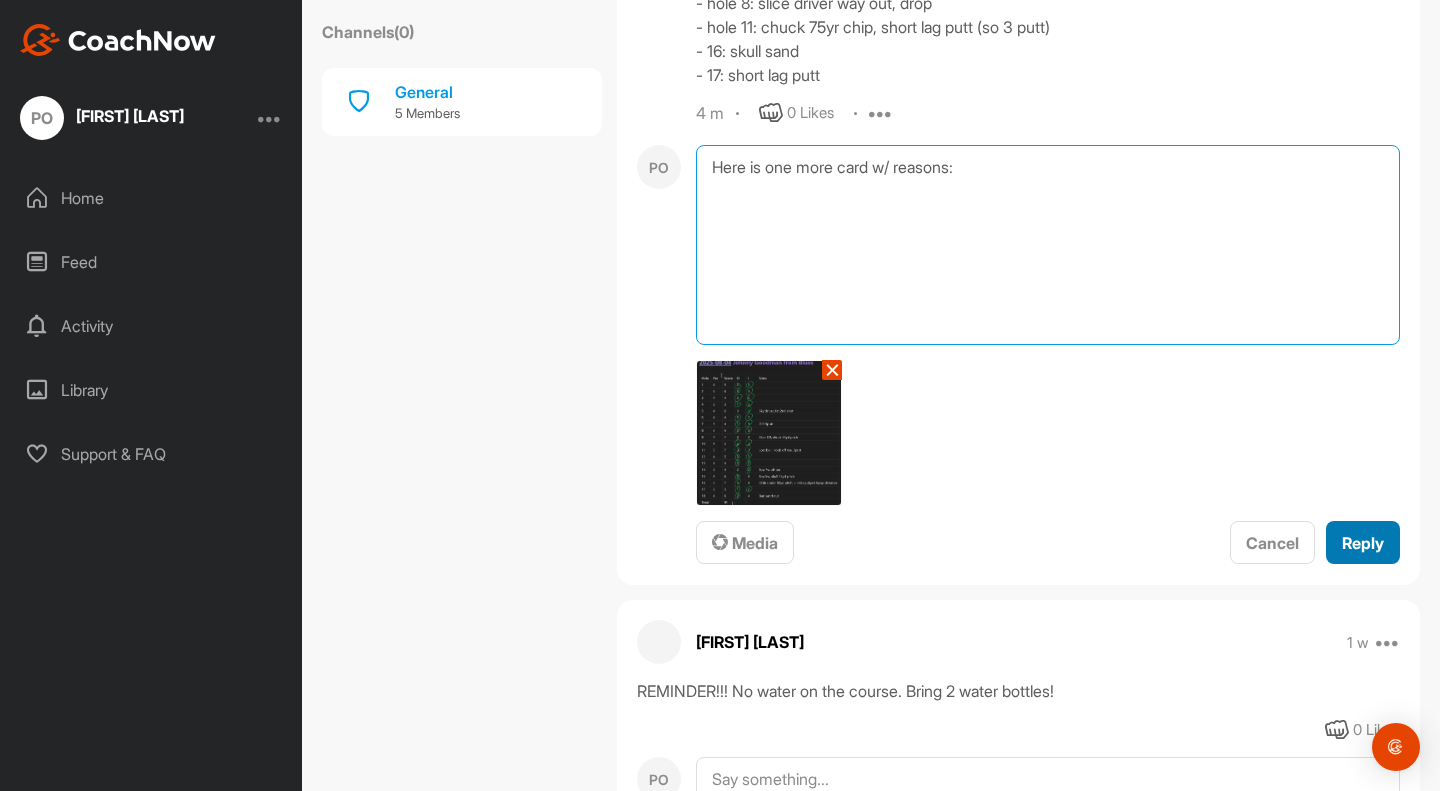 type on "Here is one more card w/ reasons:" 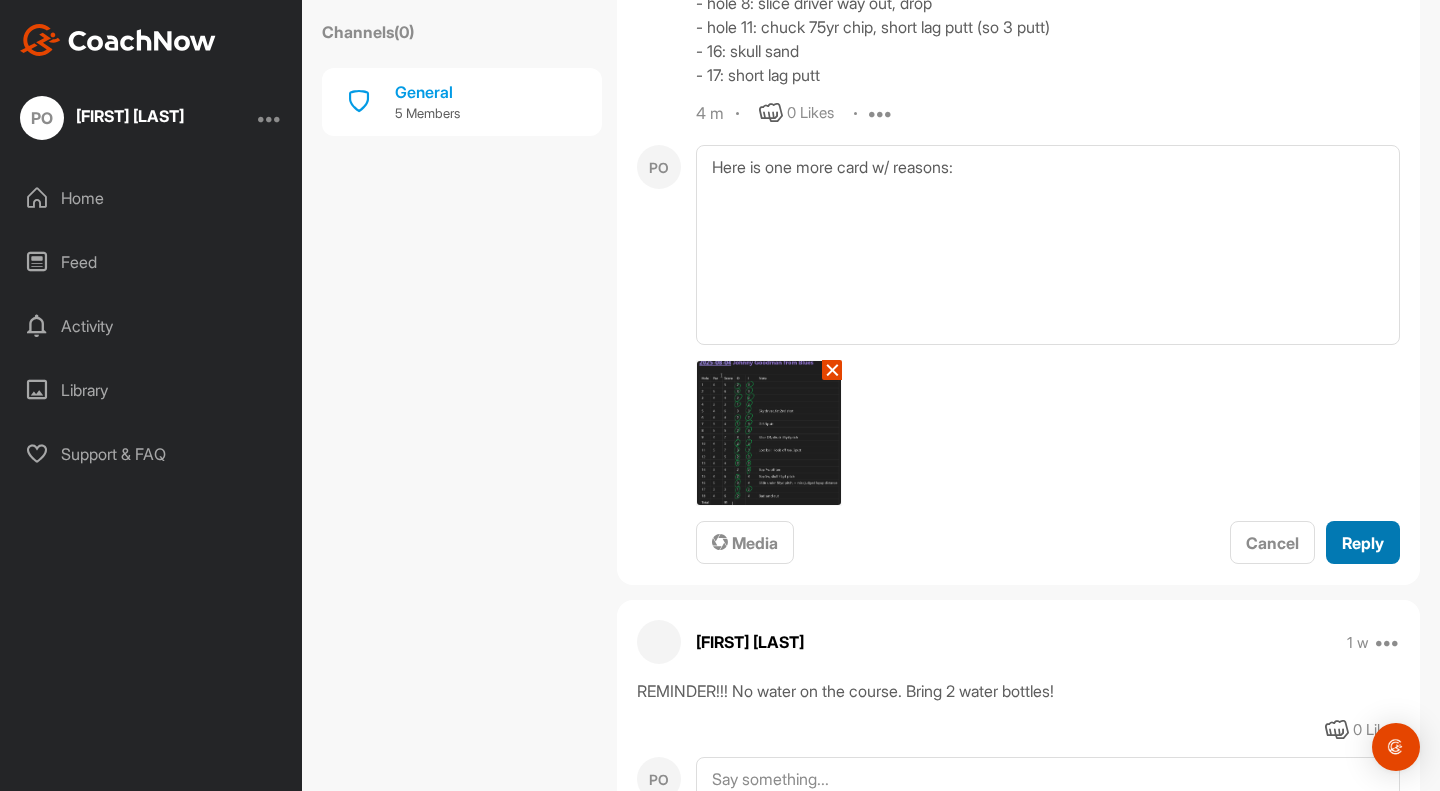 click on "Reply" at bounding box center (1363, 543) 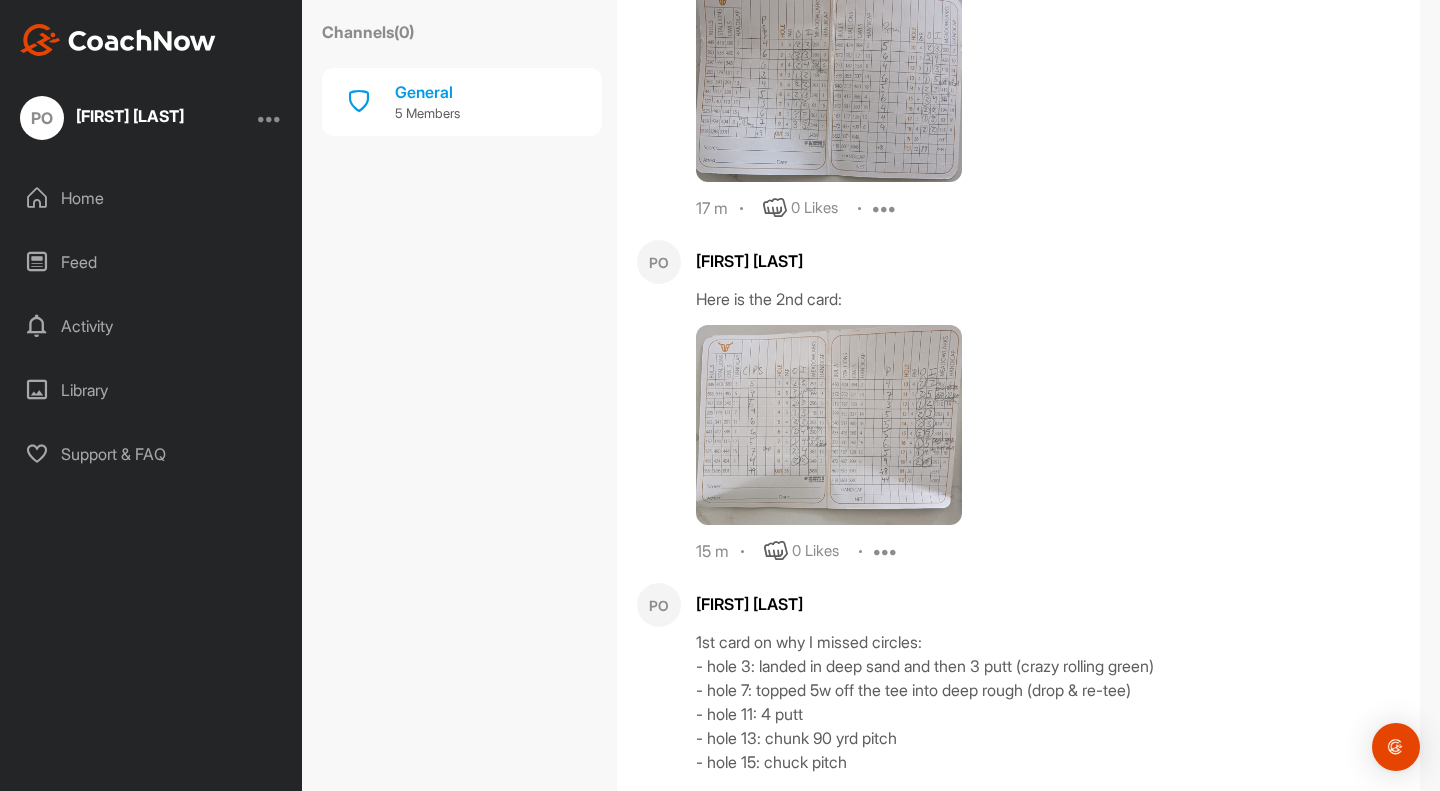 scroll, scrollTop: 1169, scrollLeft: 0, axis: vertical 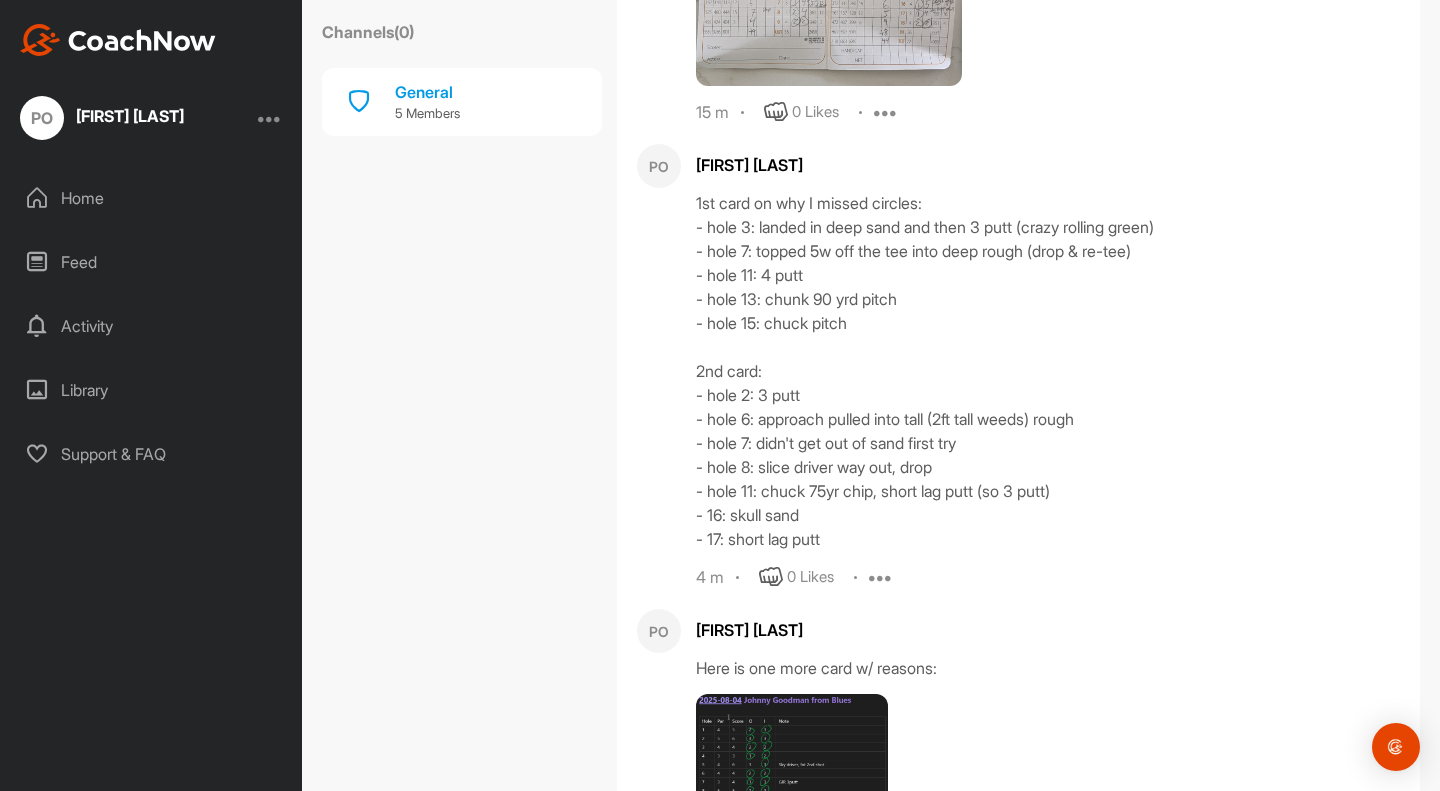 drag, startPoint x: 698, startPoint y: 271, endPoint x: 984, endPoint y: 637, distance: 464.49112 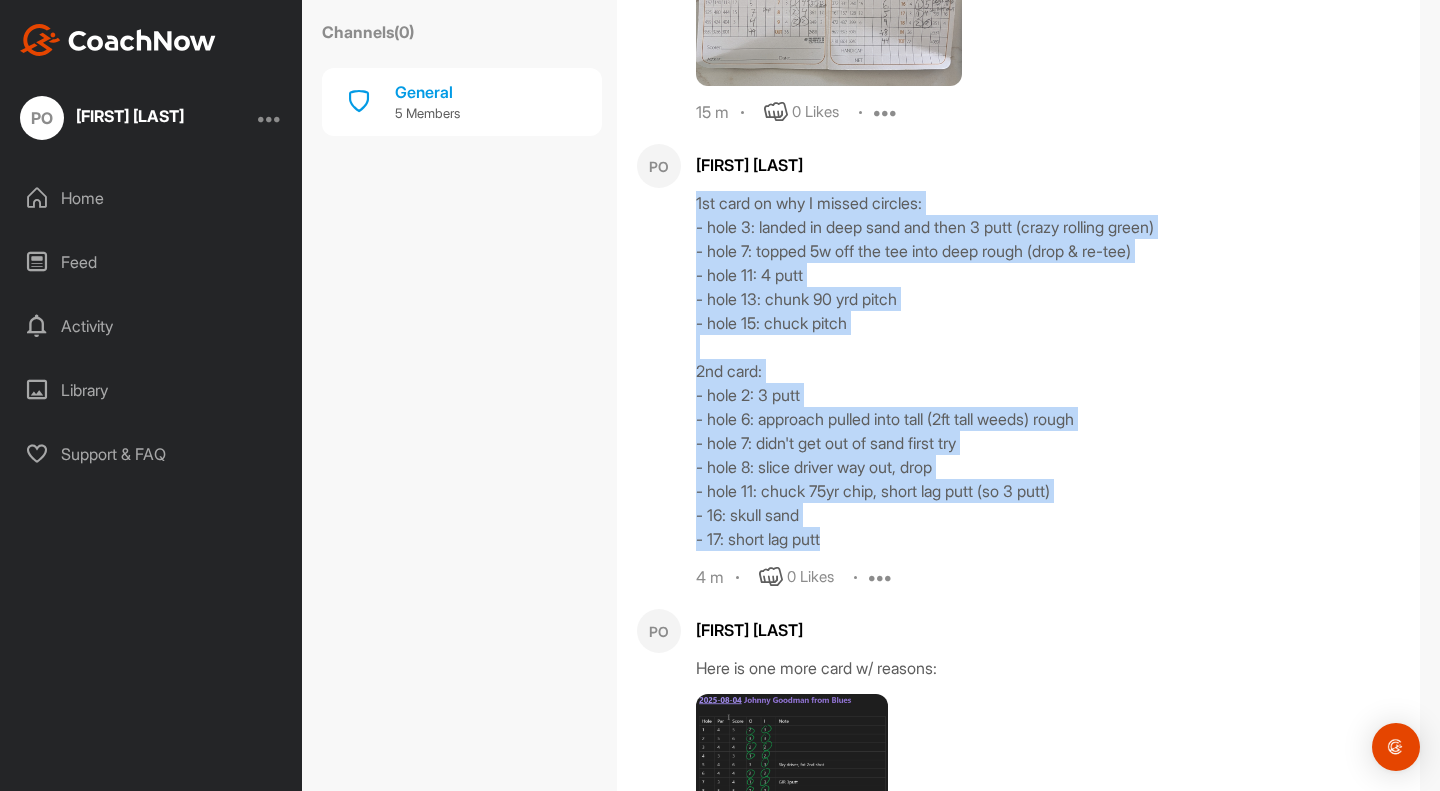 copy on "1st card on why I missed circles:
- hole 3: landed in deep sand and then 3 putt (crazy rolling green)
- hole 7: topped 5w off the tee into deep rough (drop & re-tee)
- hole 11: 4 putt
- hole 13: chunk 90 yrd pitch
- hole 15: chuck pitch
2nd card:
- hole 2: 3 putt
- hole 6: approach pulled into tall (2ft tall weeds) rough
- hole 7: didn't get out of sand first try
- hole 8: slice driver way out, drop
- hole 11: chuck 75yr chip, short lag putt (so 3 putt)
- 16: skull sand
- 17: short lag putt" 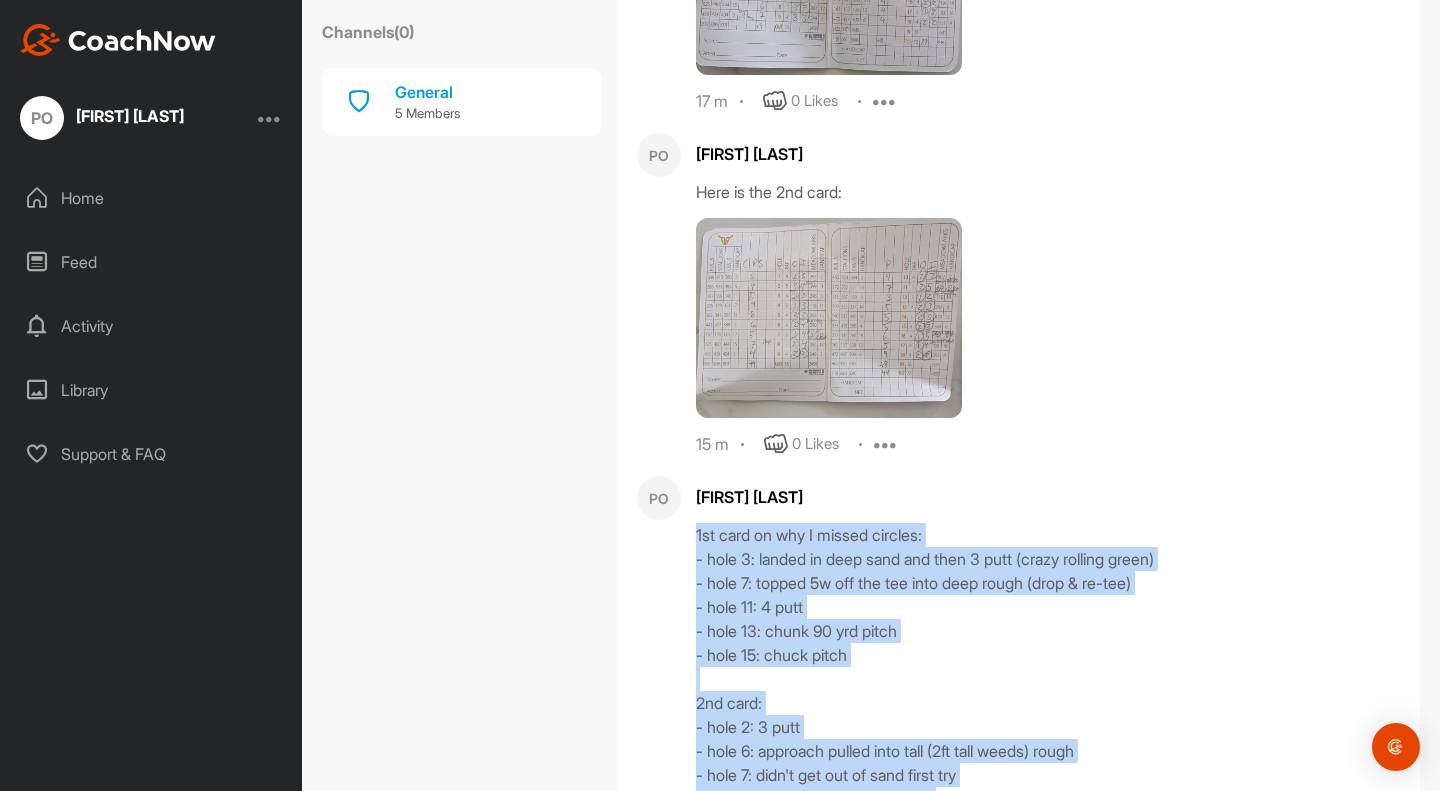 scroll, scrollTop: 1316, scrollLeft: 0, axis: vertical 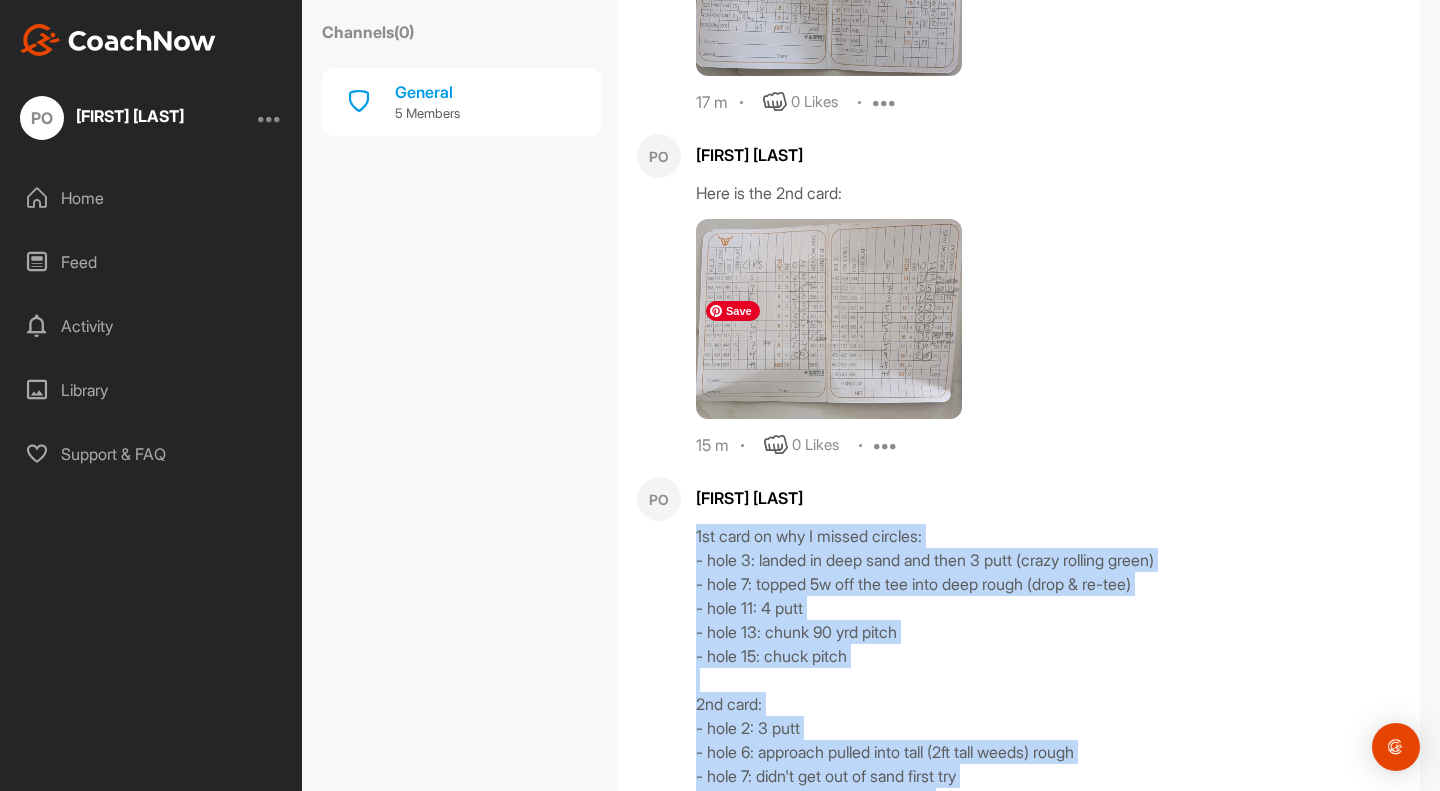 click at bounding box center (829, 319) 